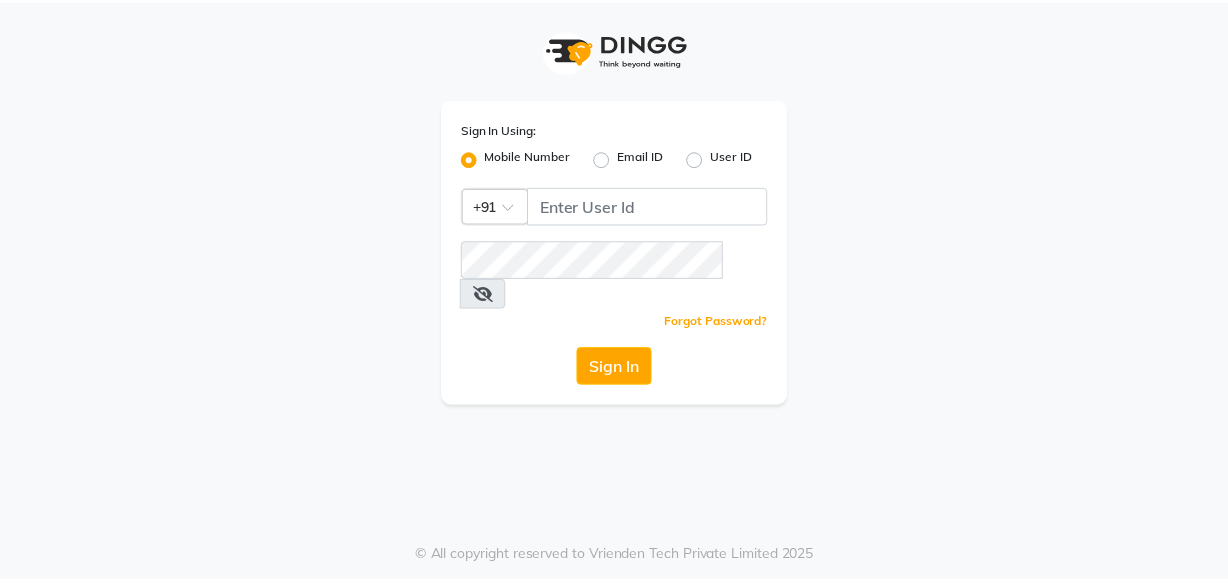 scroll, scrollTop: 0, scrollLeft: 0, axis: both 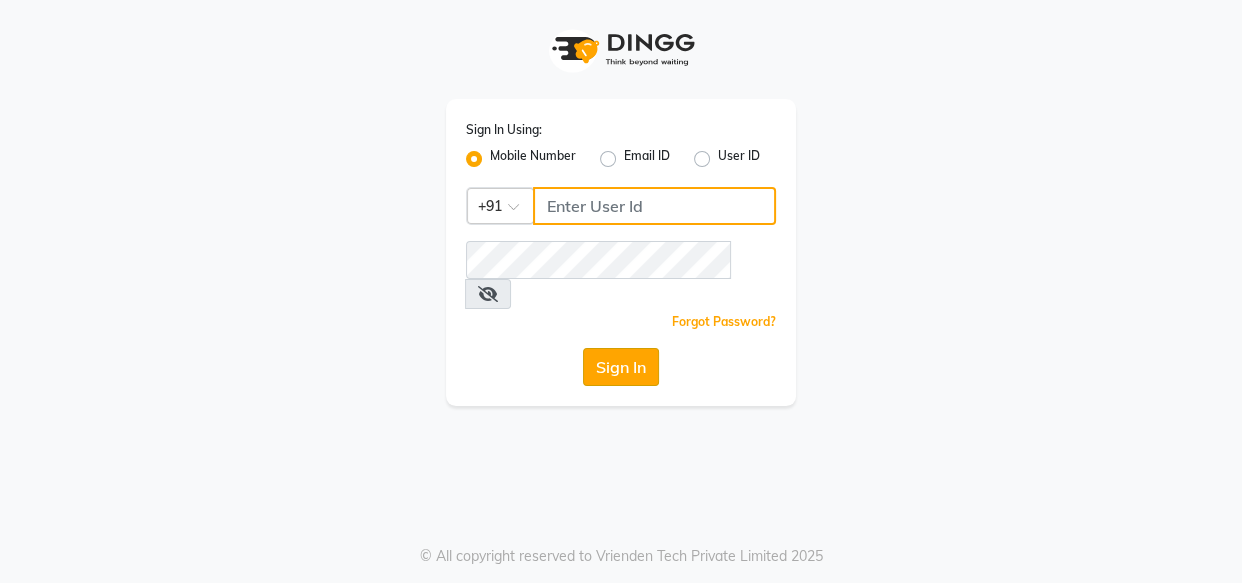 type on "8484848152" 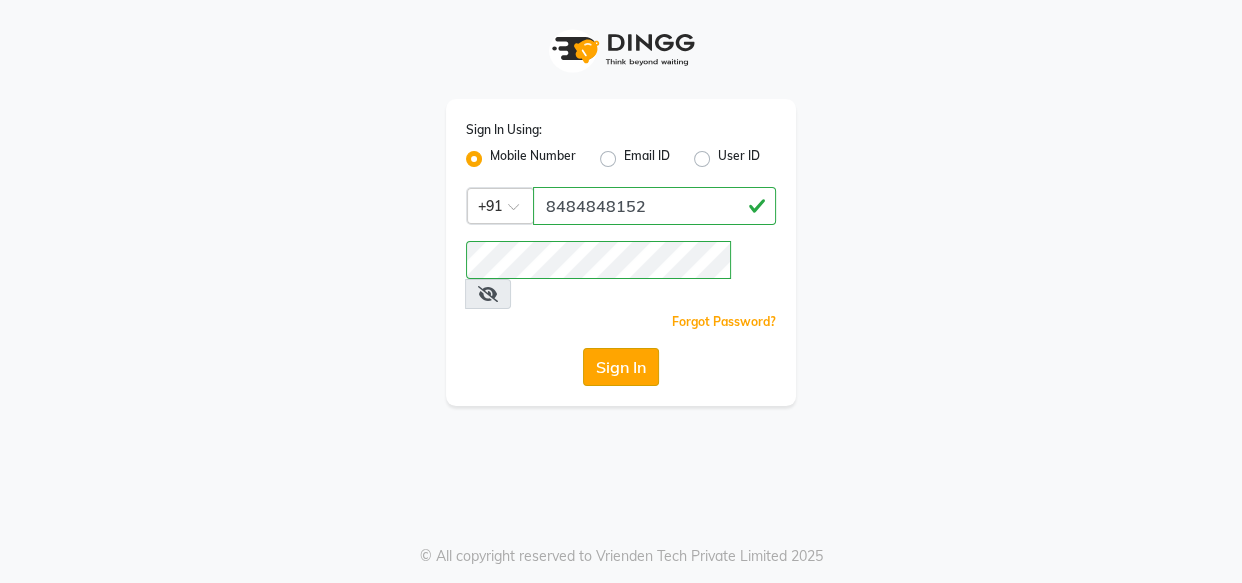 click on "Sign In" 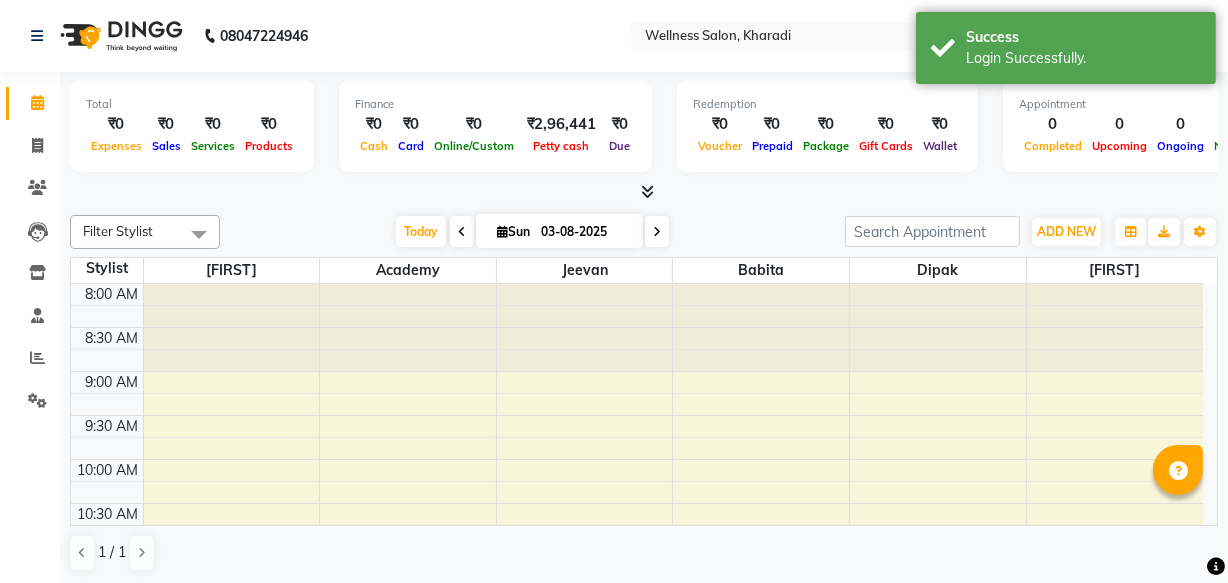 scroll, scrollTop: 439, scrollLeft: 0, axis: vertical 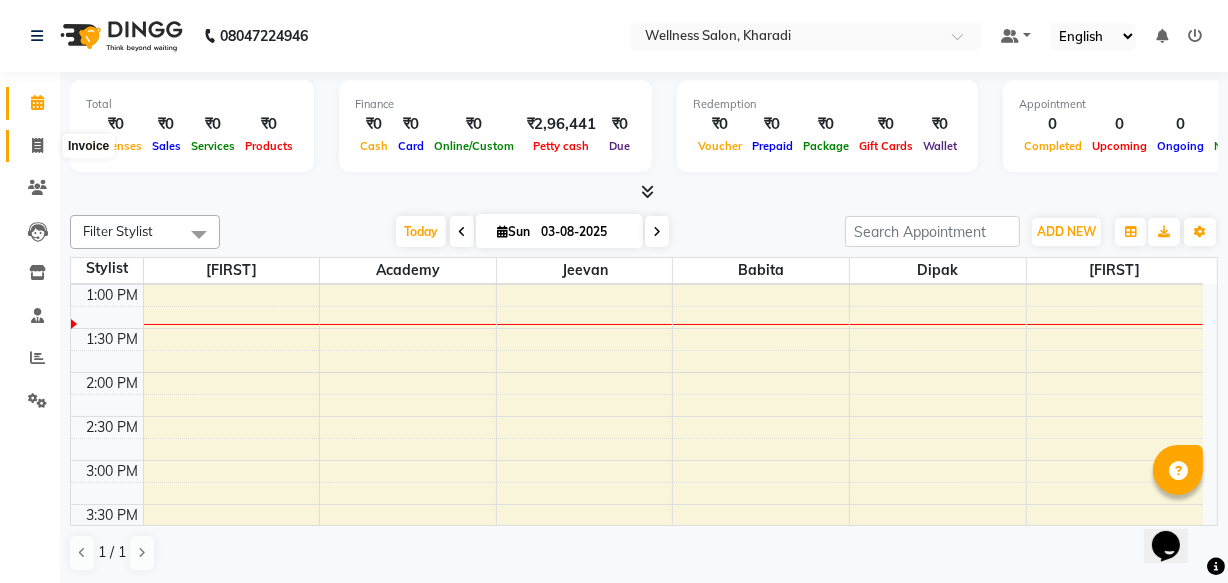 click 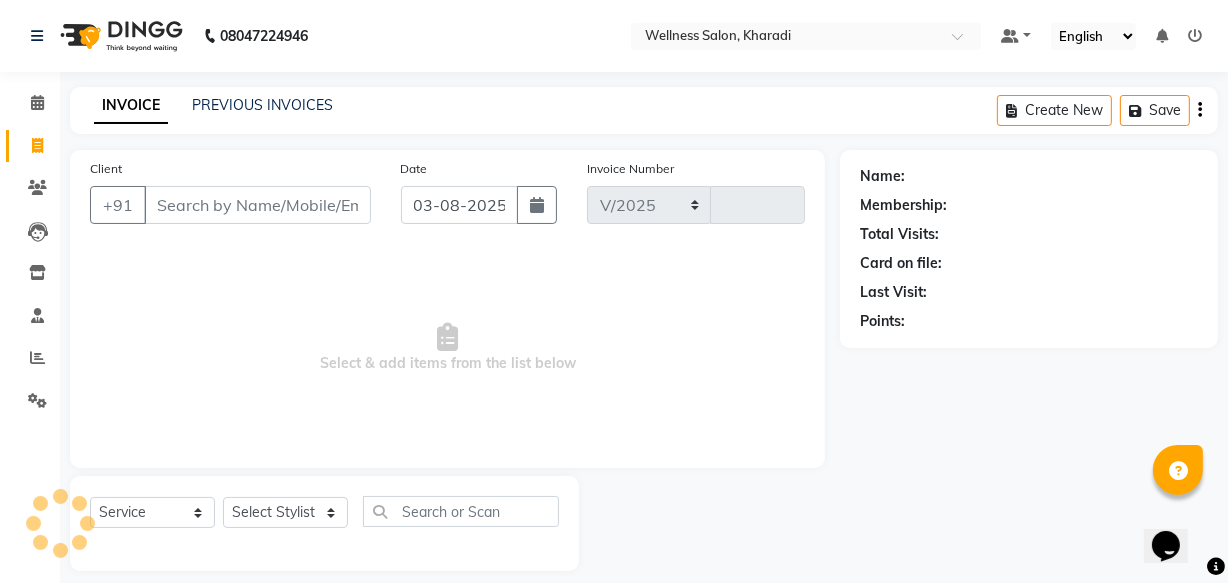 select on "4872" 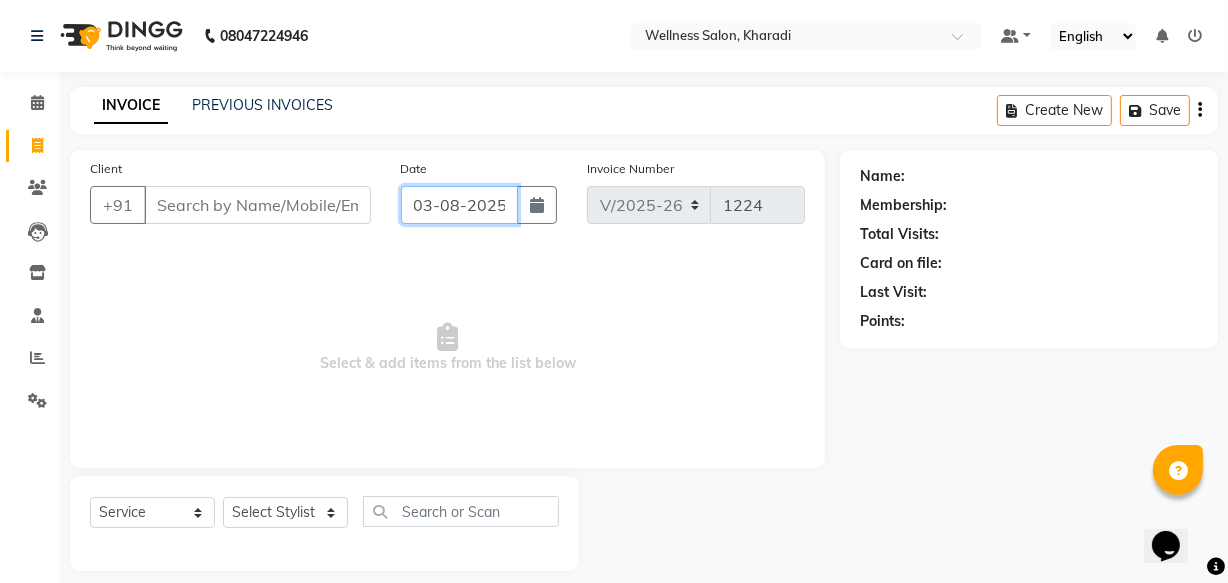 click on "03-08-2025" 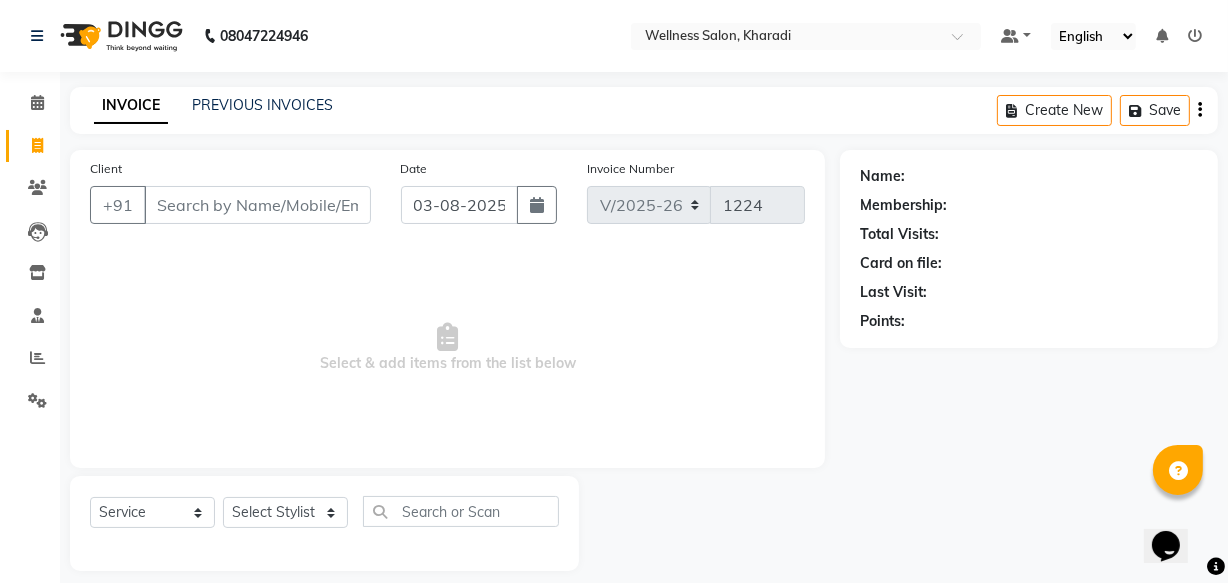 select on "8" 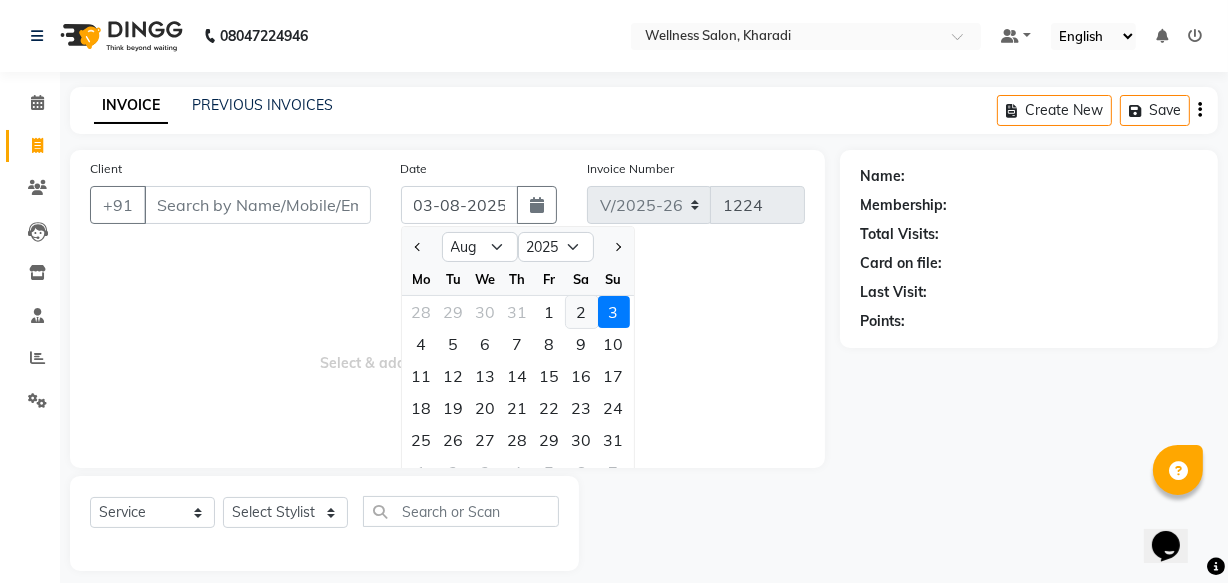 click on "2" 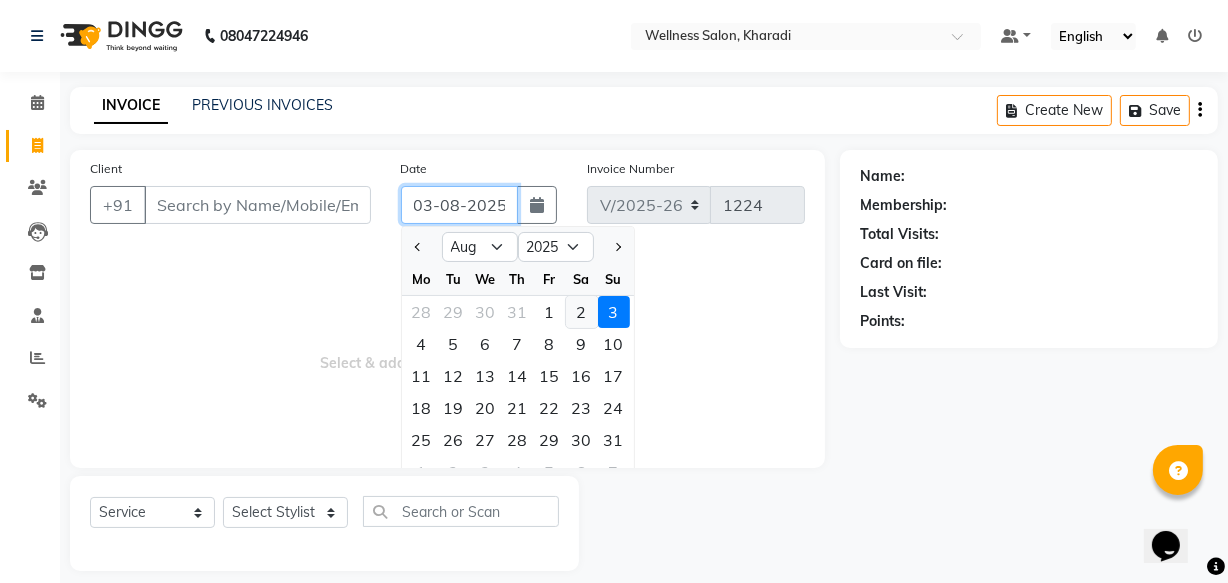 type on "02-08-2025" 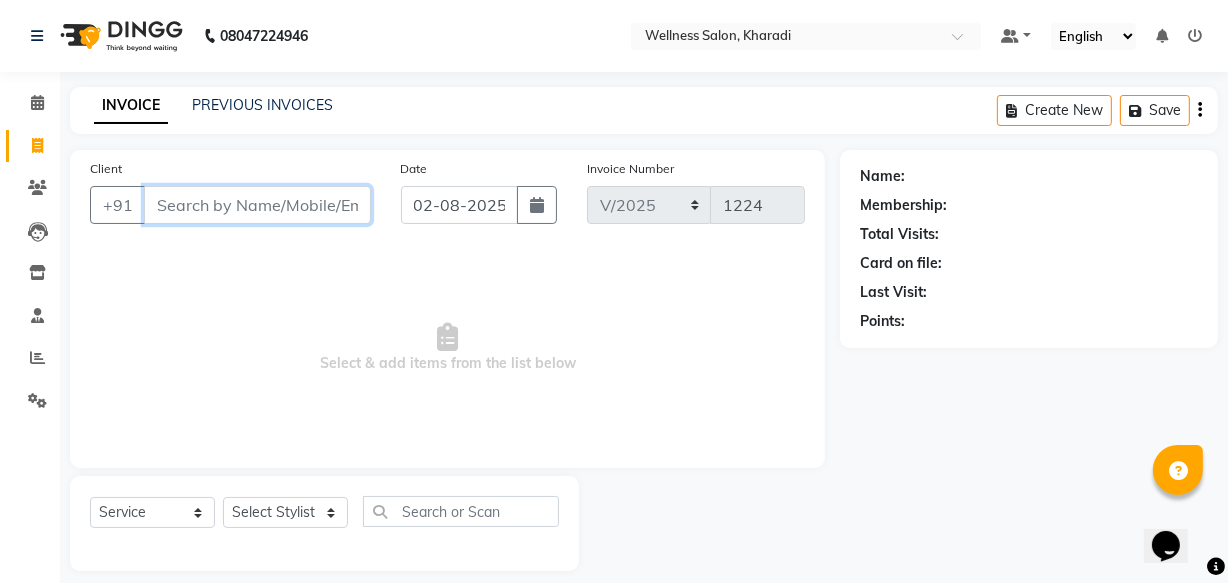 click on "Client" at bounding box center (257, 205) 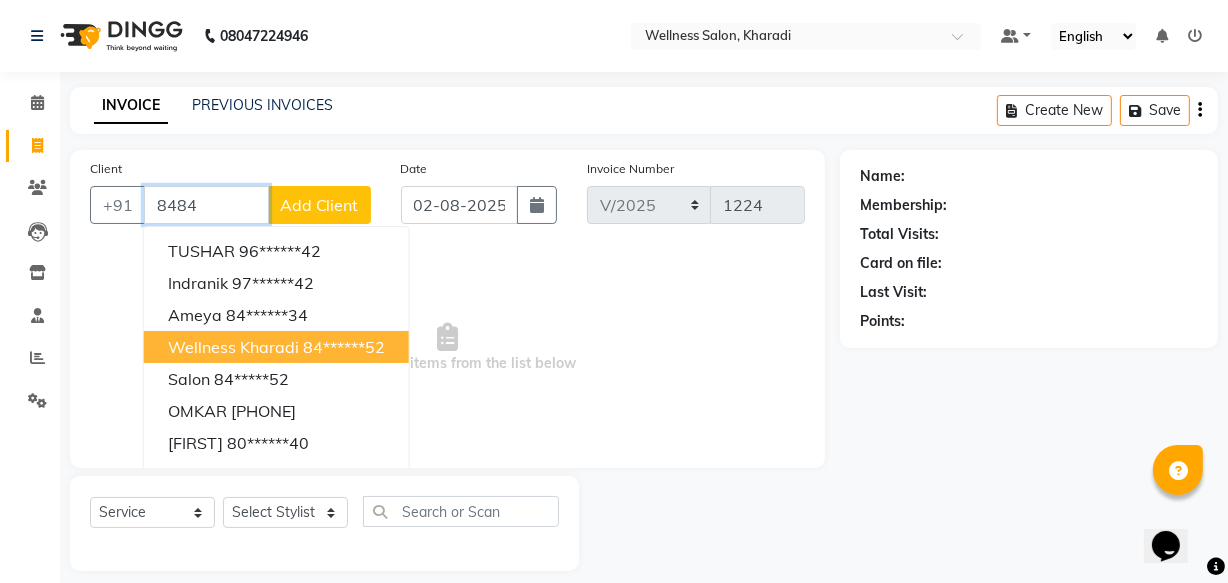 click on "wellness kharadi" at bounding box center (233, 347) 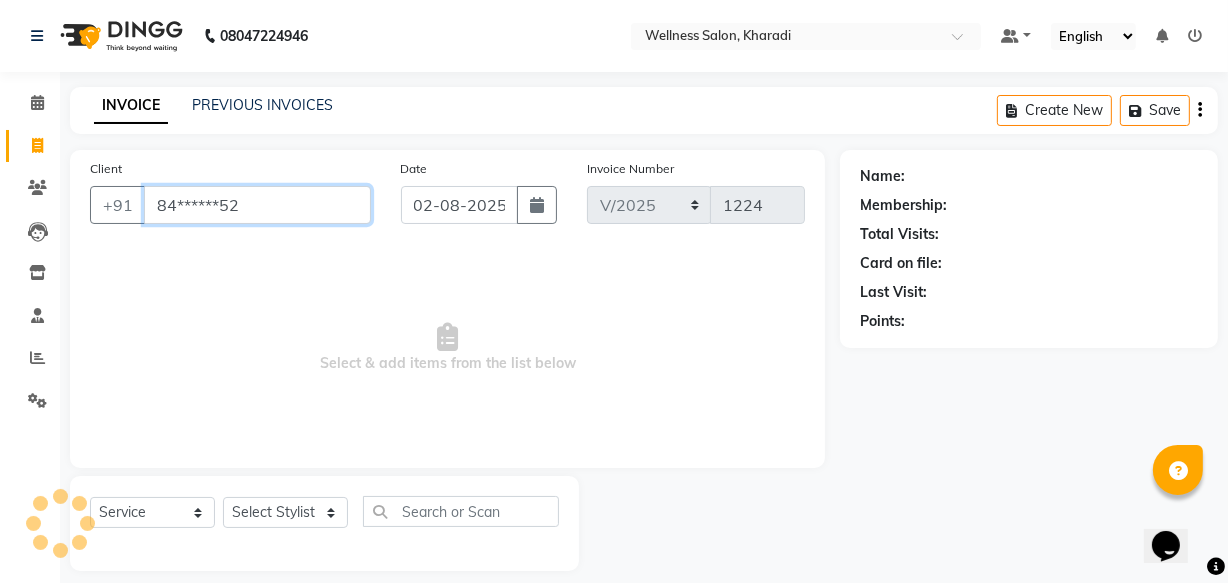 type on "84******52" 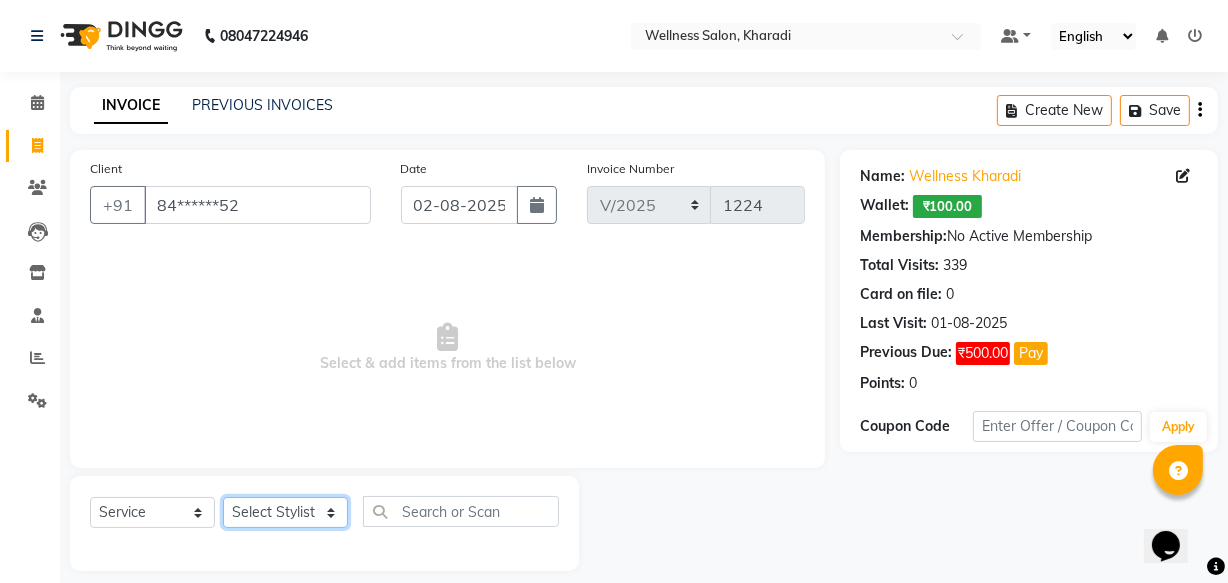 click on "Select Stylist Academy [FIRST] [LAST]  [FIRST] [LAST] [FIRST]" 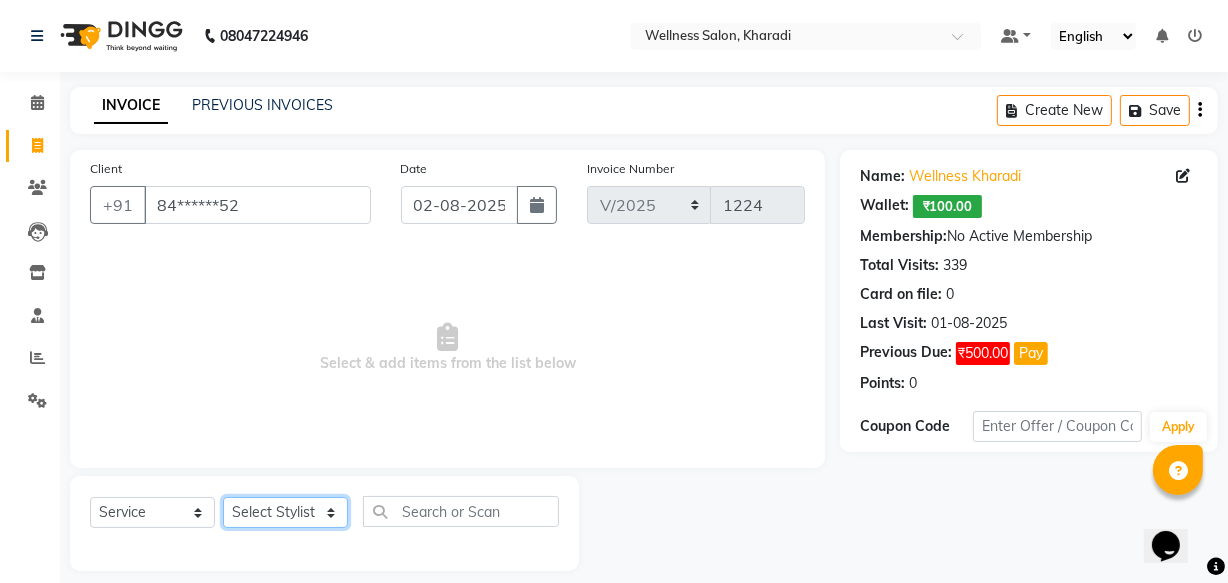 select on "30854" 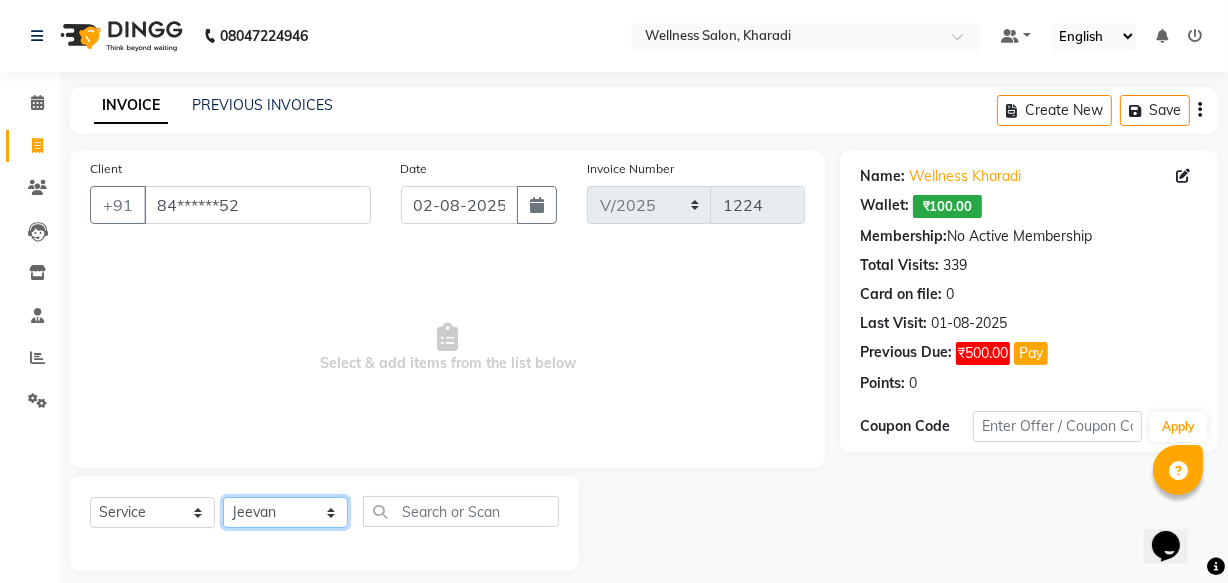 click on "Select Stylist Academy [FIRST] [LAST]  [FIRST] [LAST] [FIRST]" 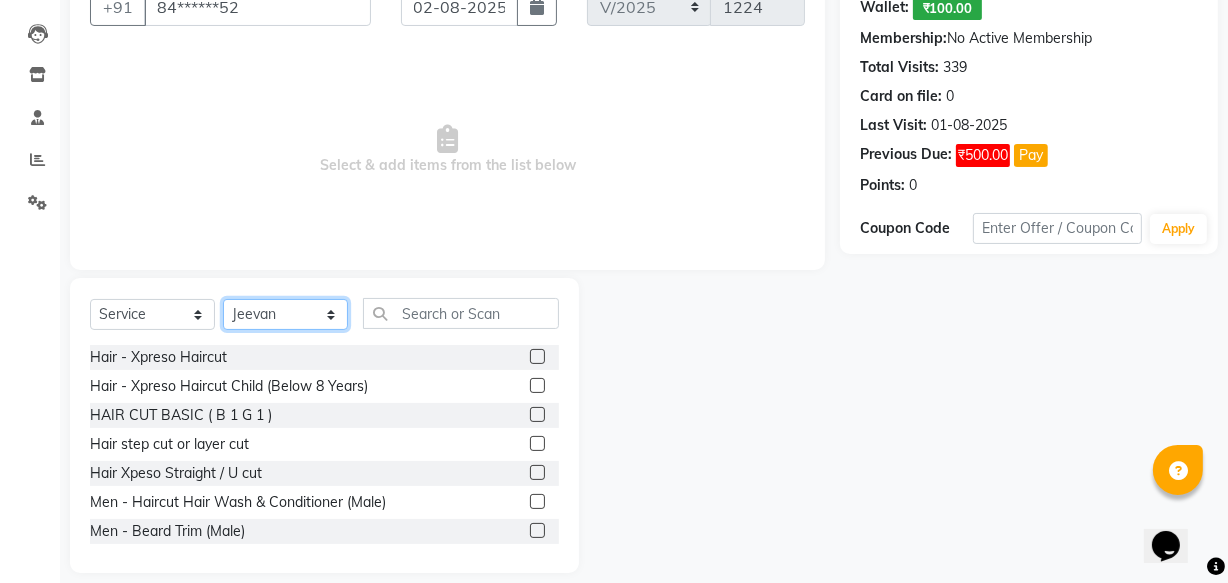 scroll, scrollTop: 219, scrollLeft: 0, axis: vertical 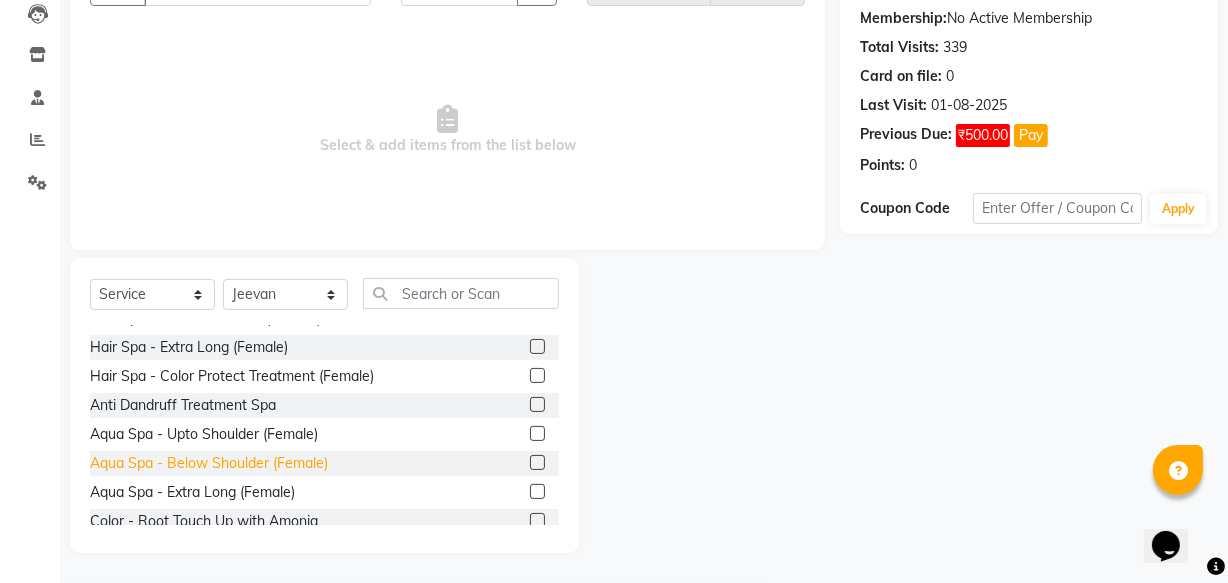 click on "Aqua Spa - Below Shoulder (Female)" 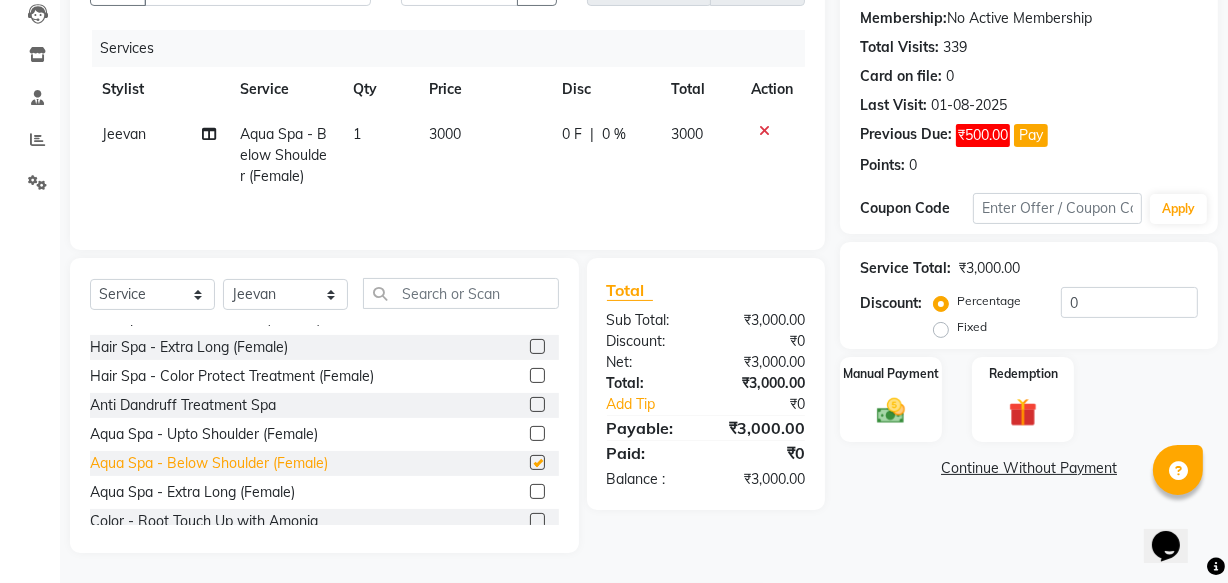 checkbox on "false" 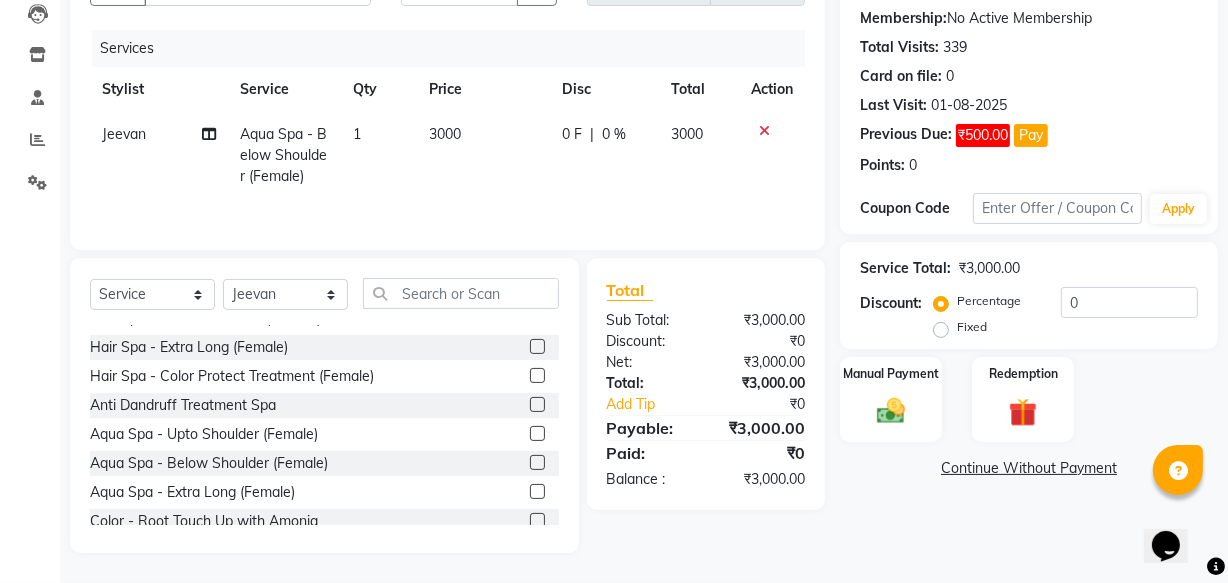 click on "0 F" 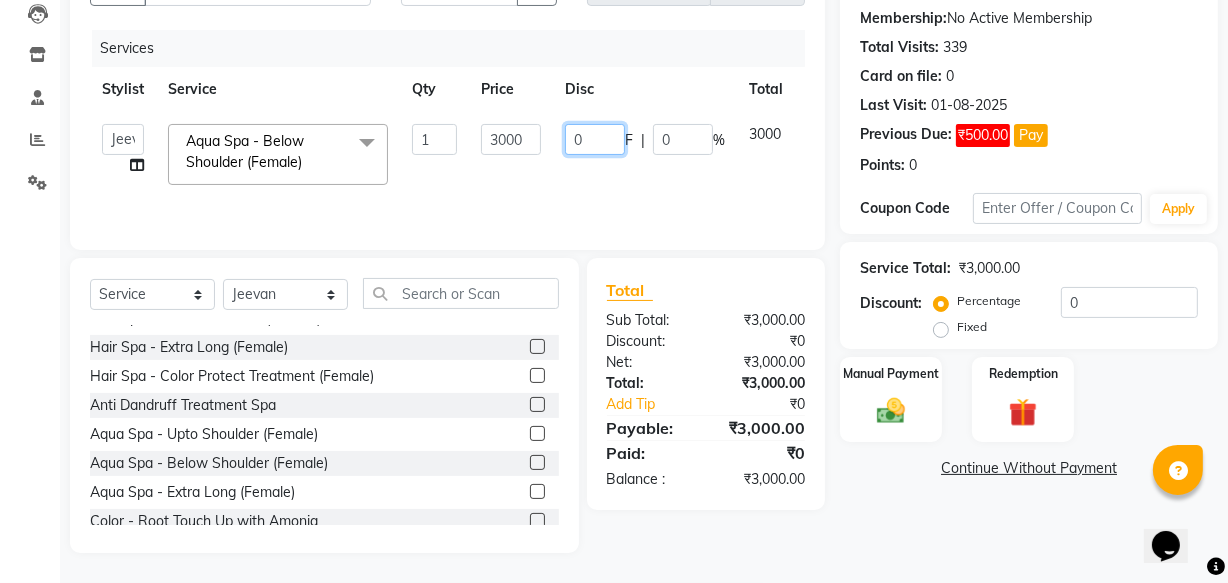 click on "0" 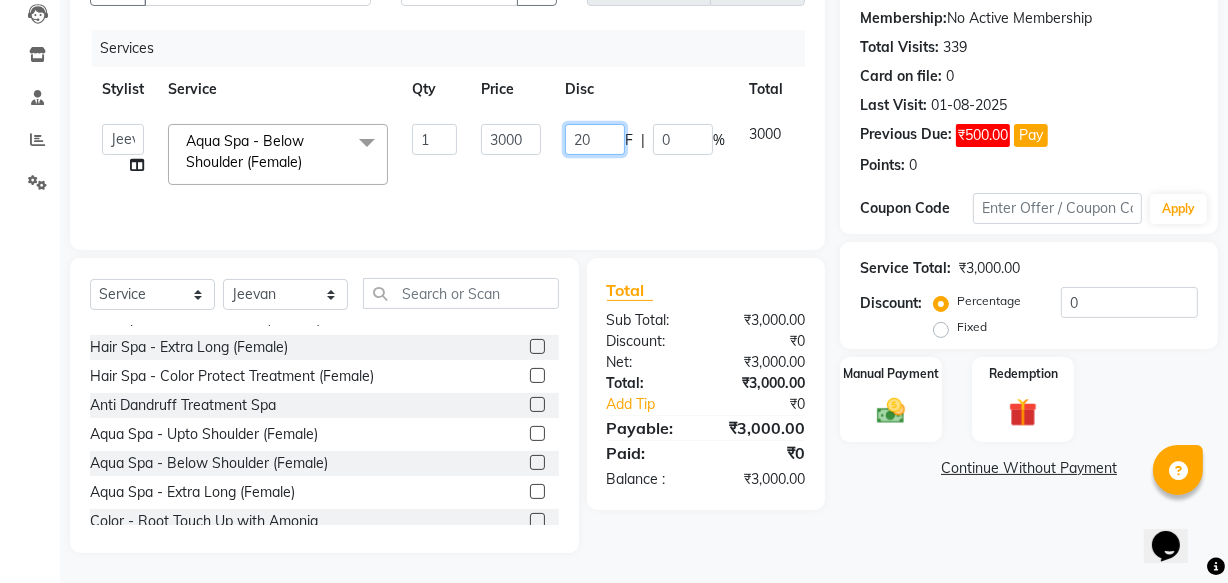 type on "200" 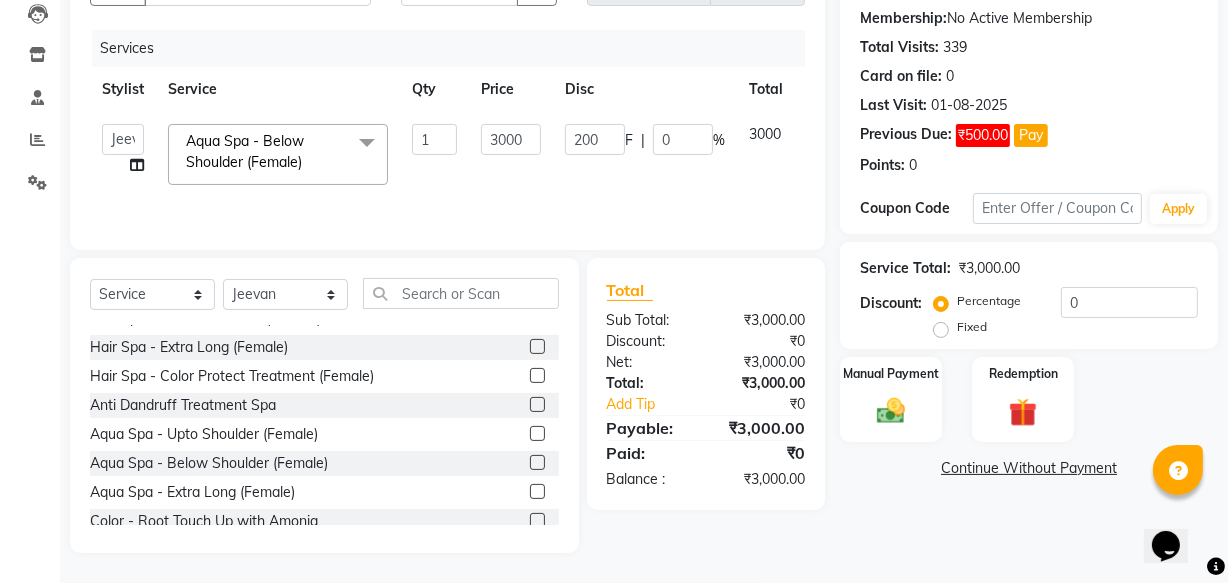 click on "200 F | 0 %" 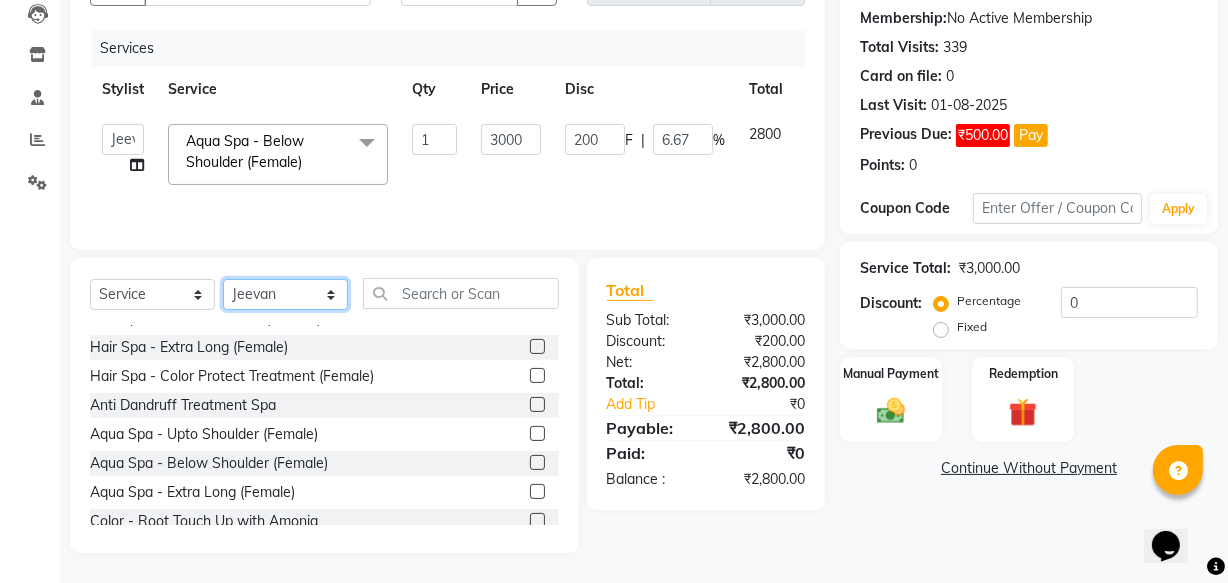 click on "Select Stylist Academy [FIRST] [LAST]  [FIRST] [LAST] [FIRST]" 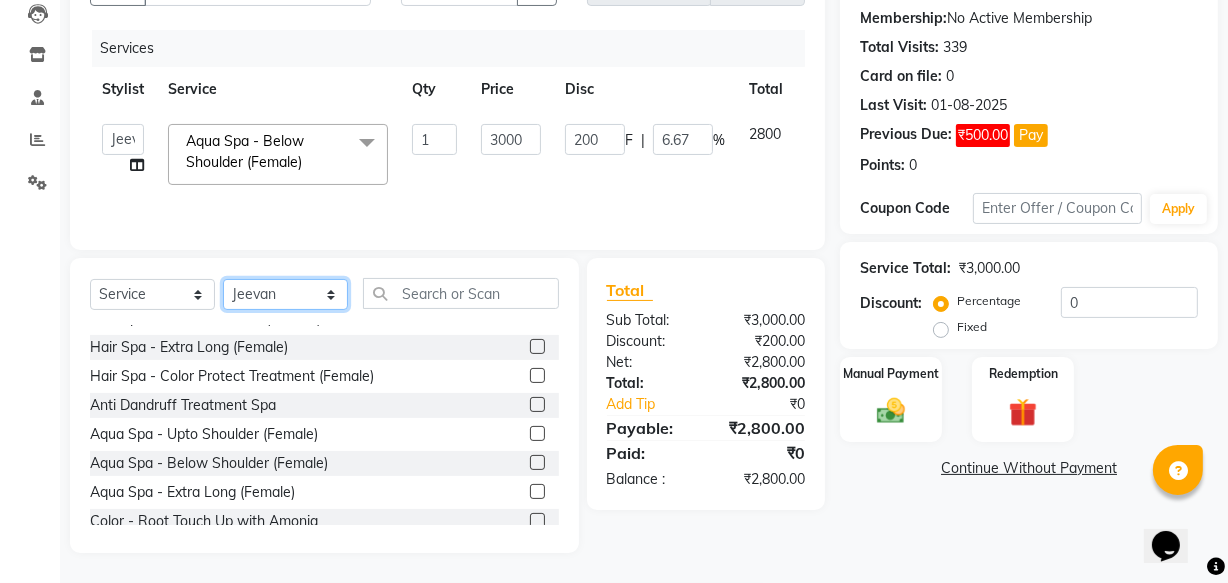 select on "30219" 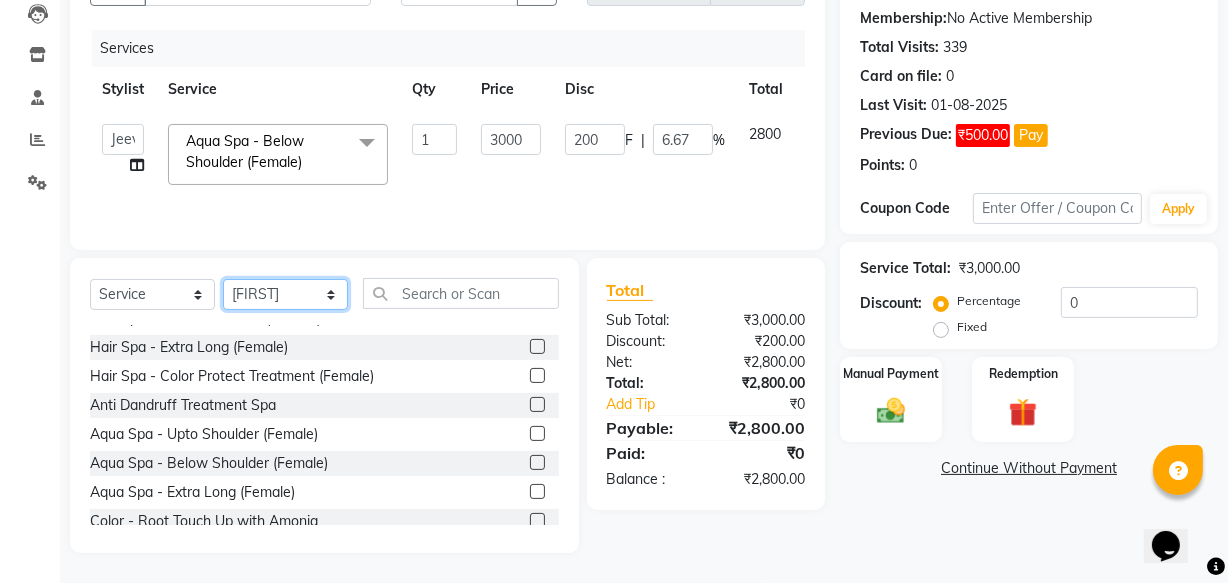 click on "Select Stylist Academy [FIRST] [LAST]  [FIRST] [LAST] [FIRST]" 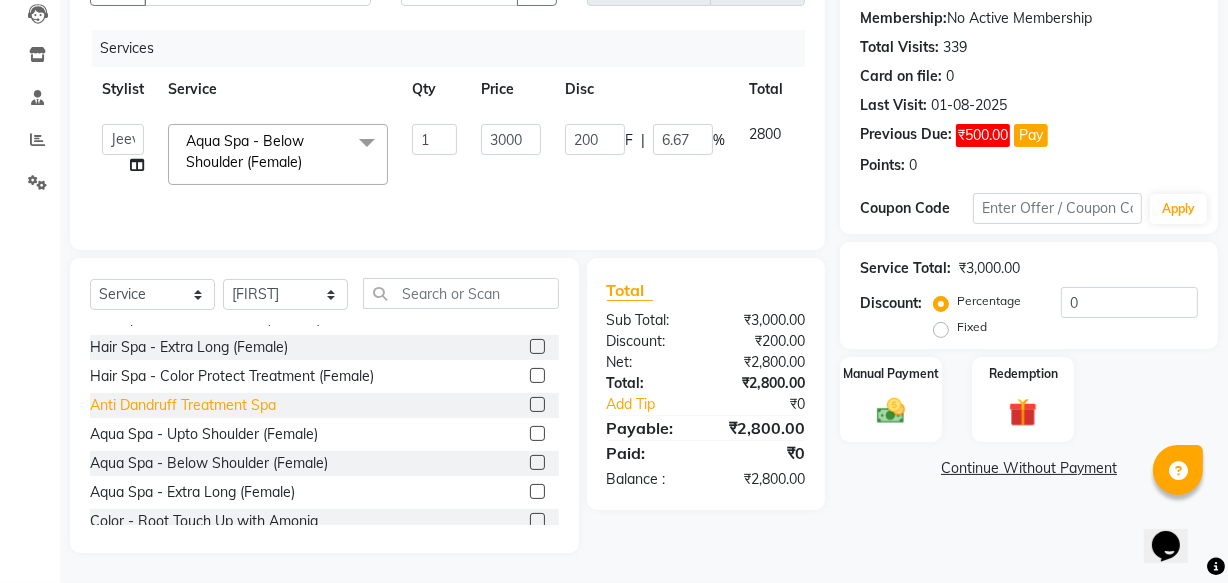 click on "Aqua Spa - Below Shoulder (Female)" 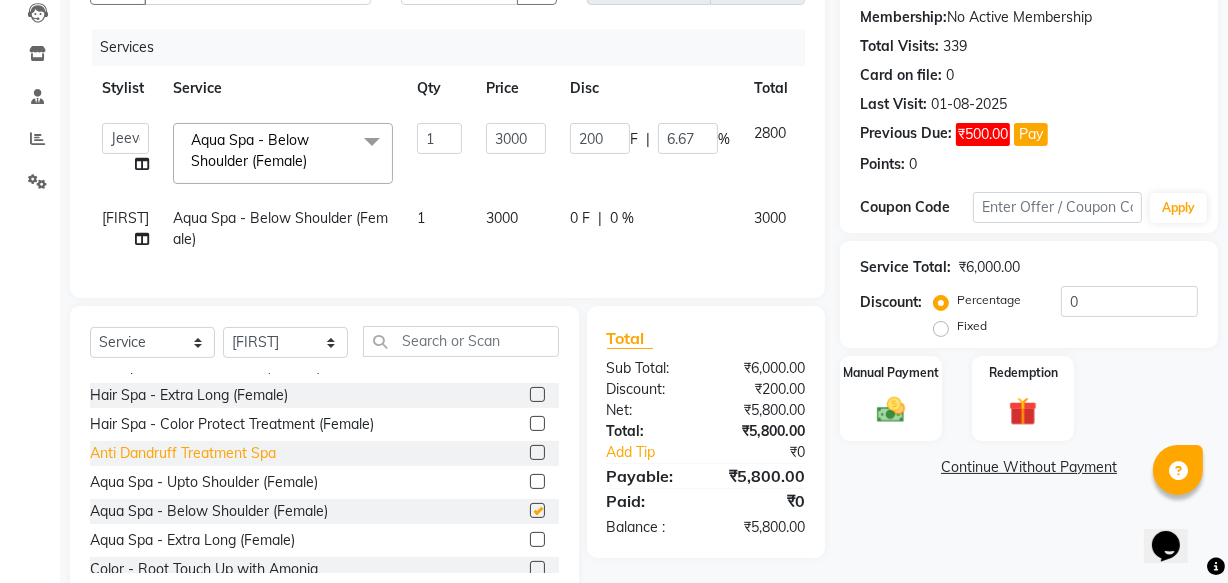 checkbox on "false" 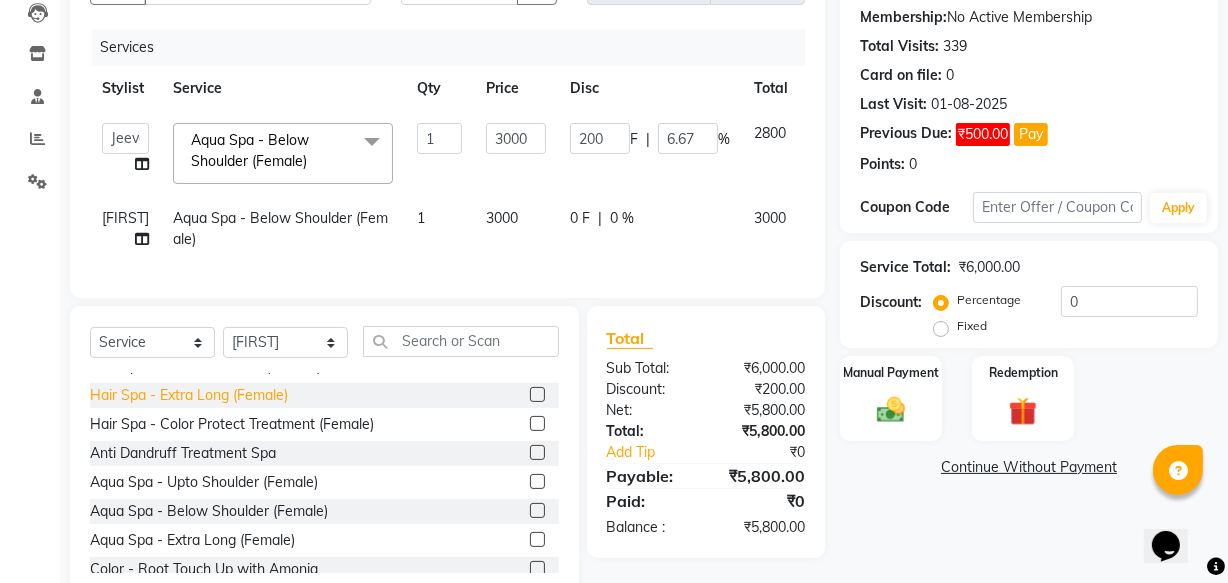 click on "Hair Spa - Extra Long (Female)" 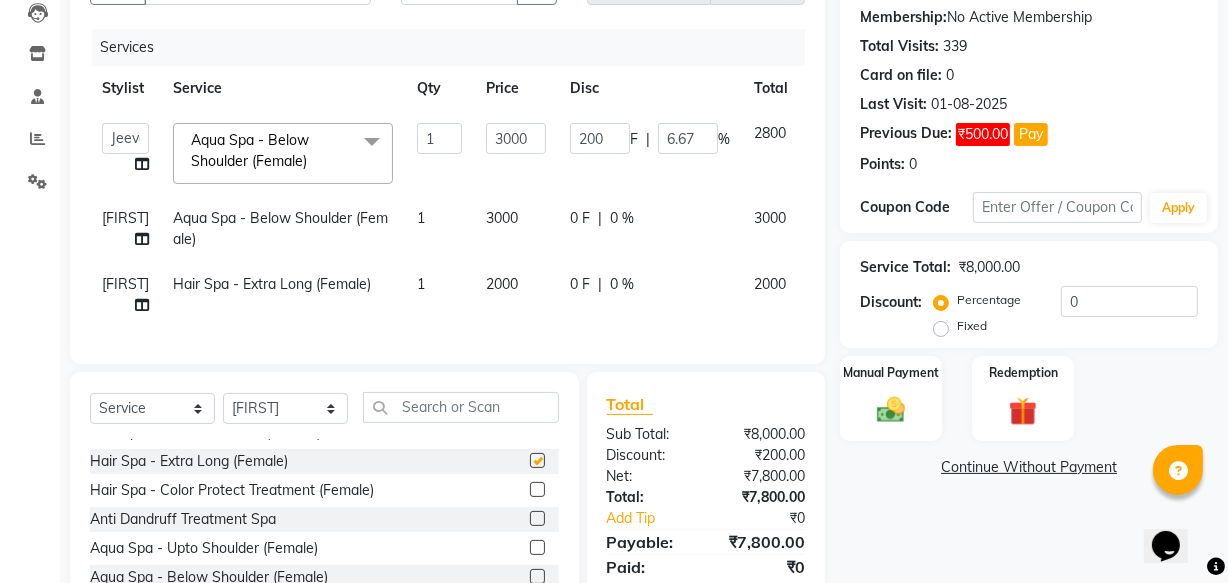 checkbox on "false" 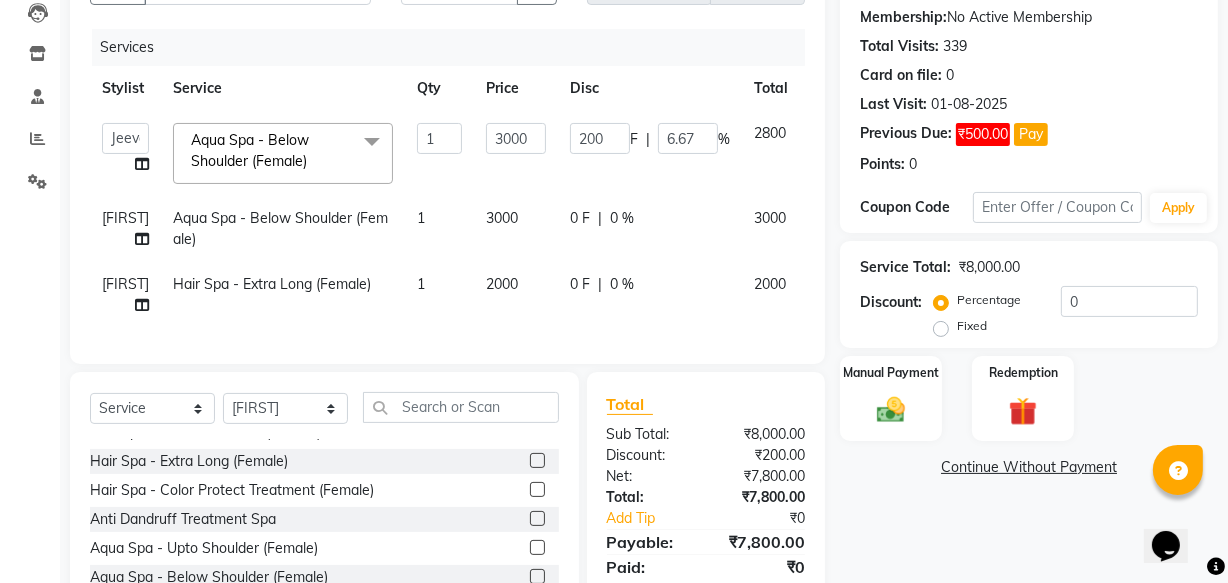 scroll, scrollTop: 0, scrollLeft: 36, axis: horizontal 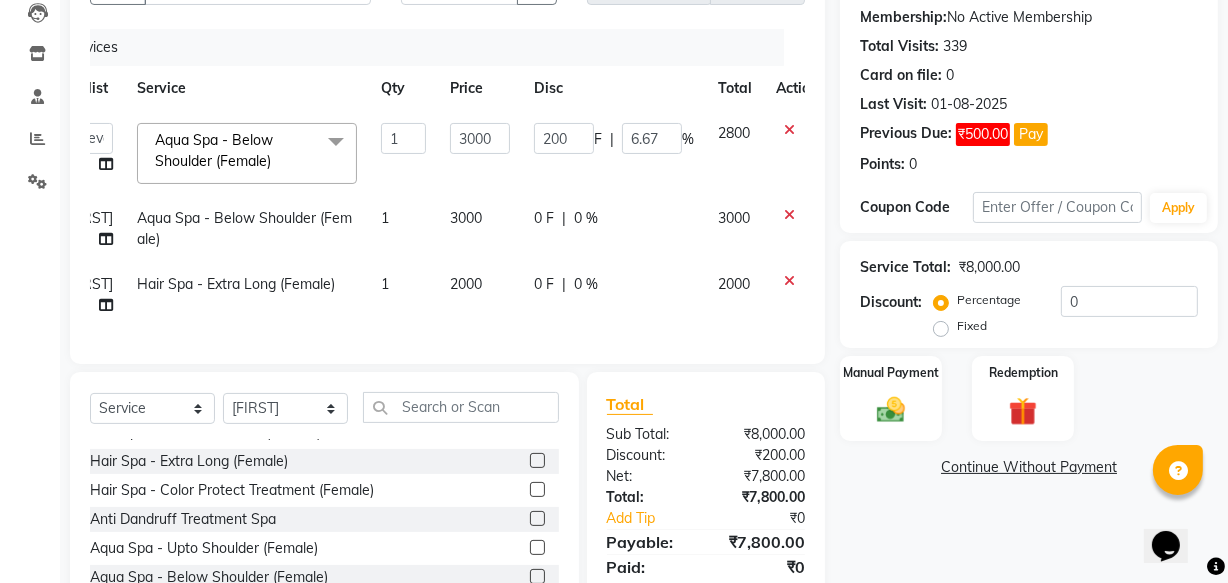 click 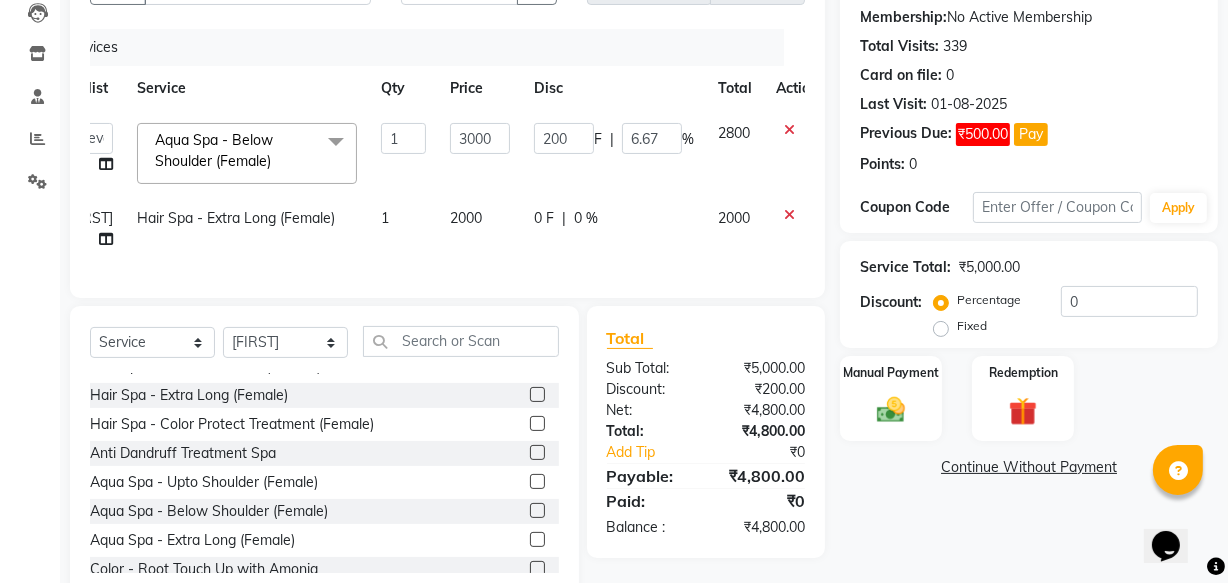 click on "0 F" 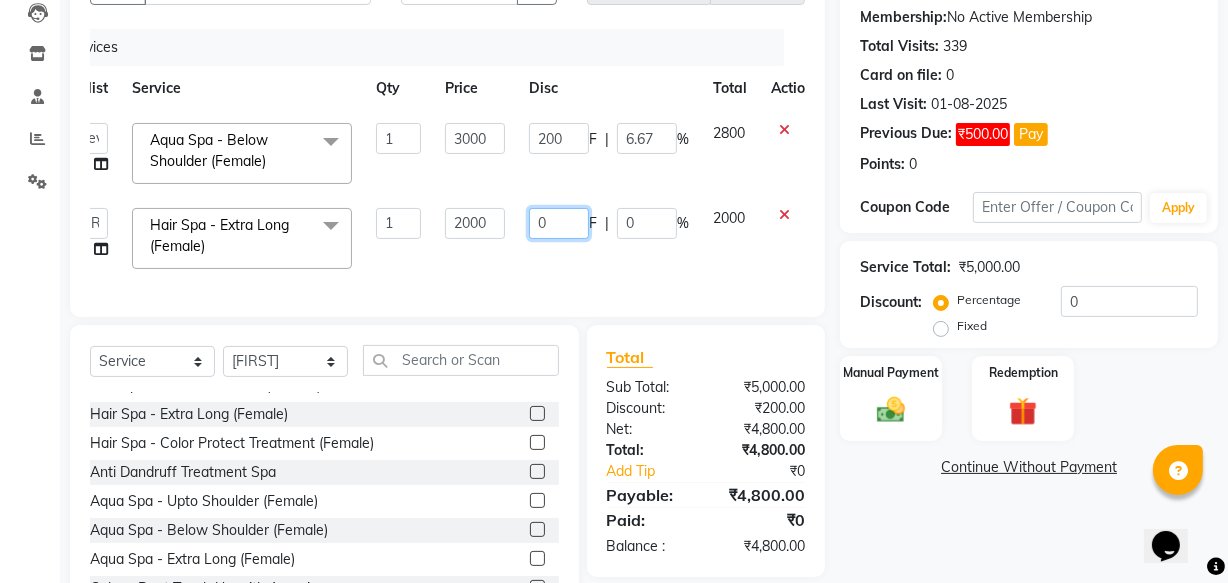 click on "0" 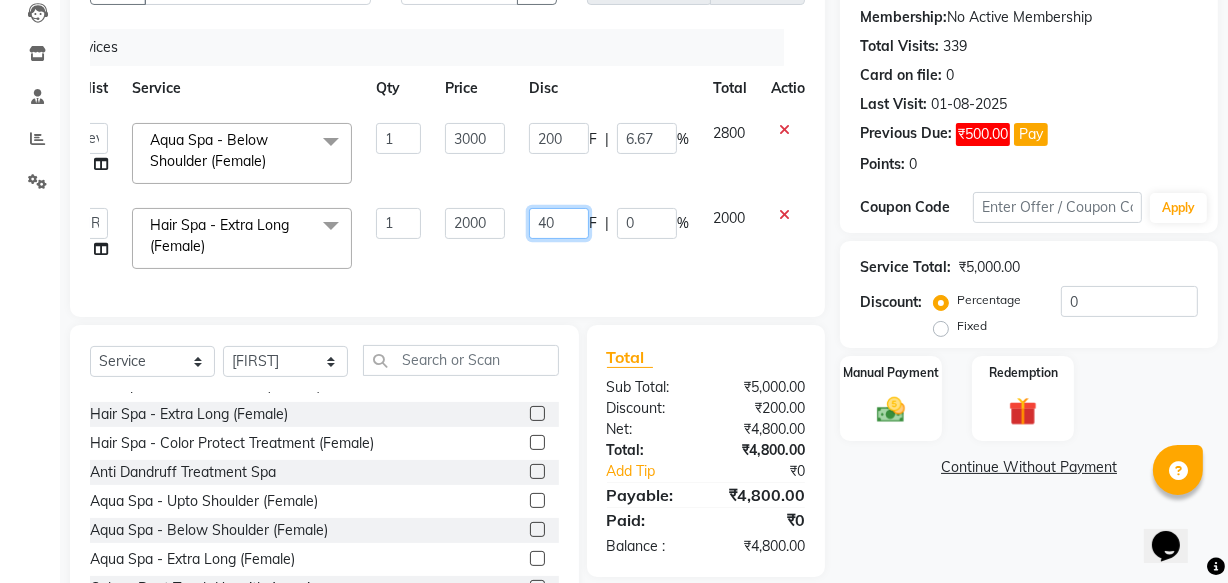 type on "400" 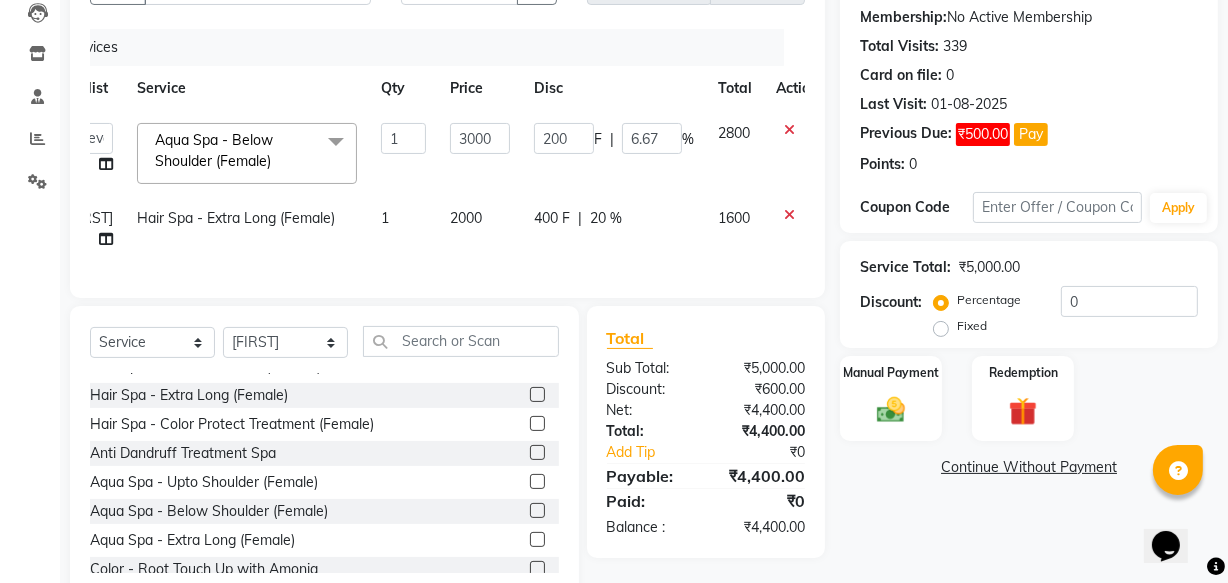 click on "400 F | 20 %" 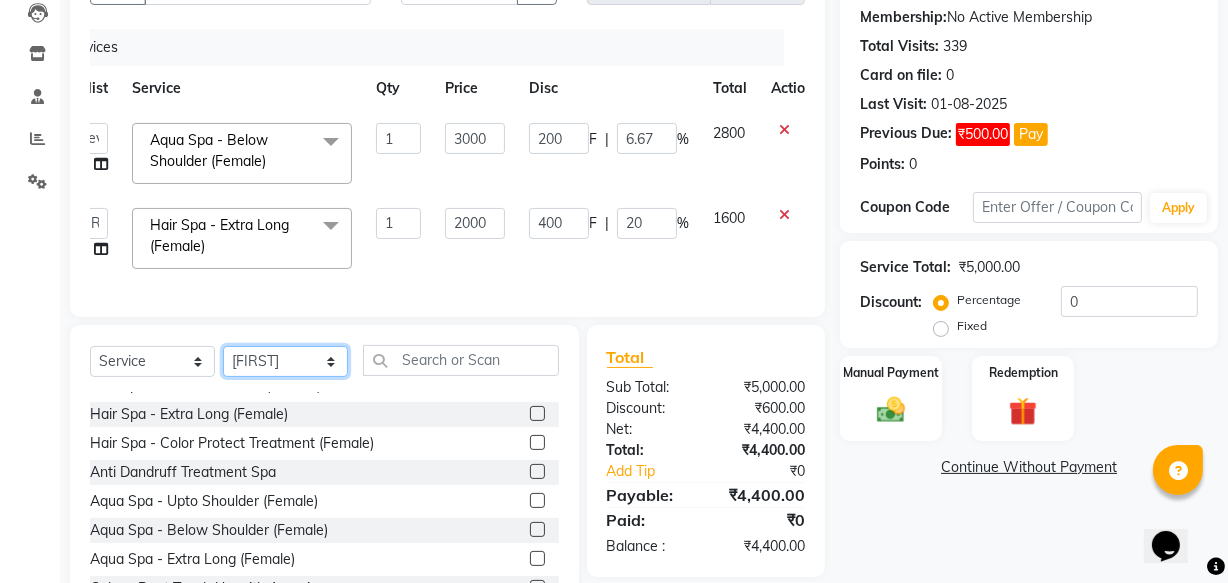 click on "Select Stylist Academy [FIRST] [LAST]  [FIRST] [LAST] [FIRST]" 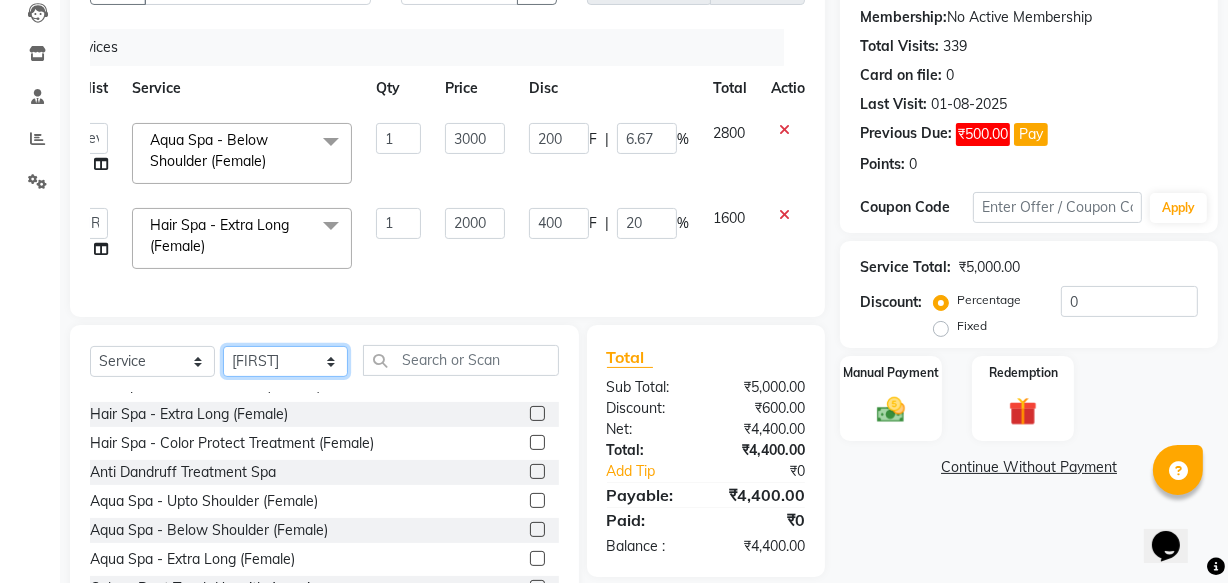 select on "61588" 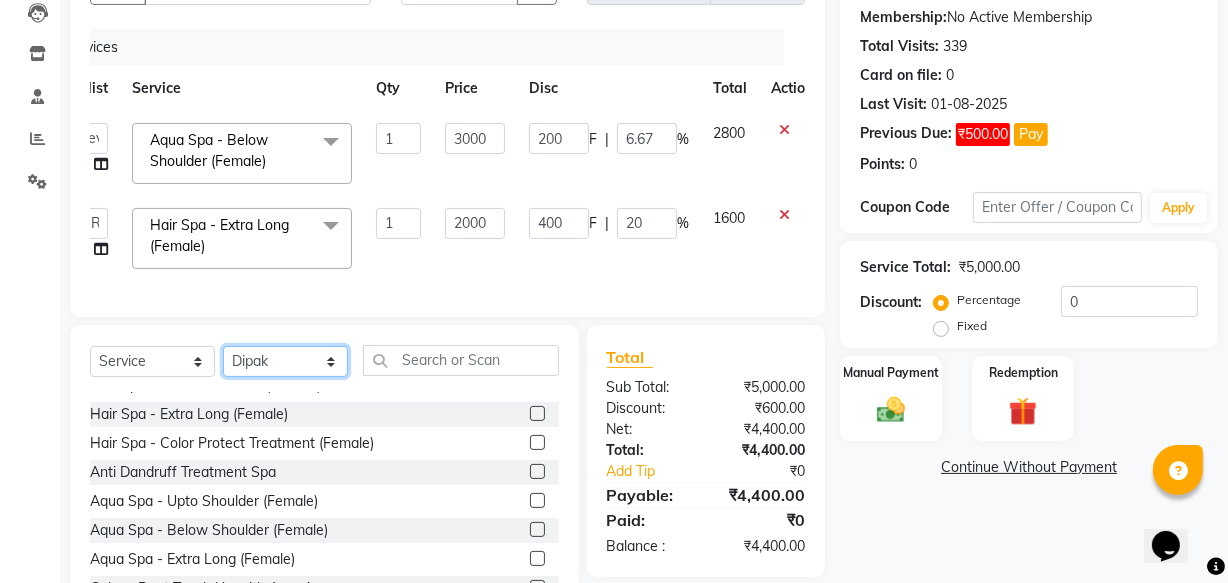 click on "Select Stylist Academy [FIRST] [LAST]  [FIRST] [LAST] [FIRST]" 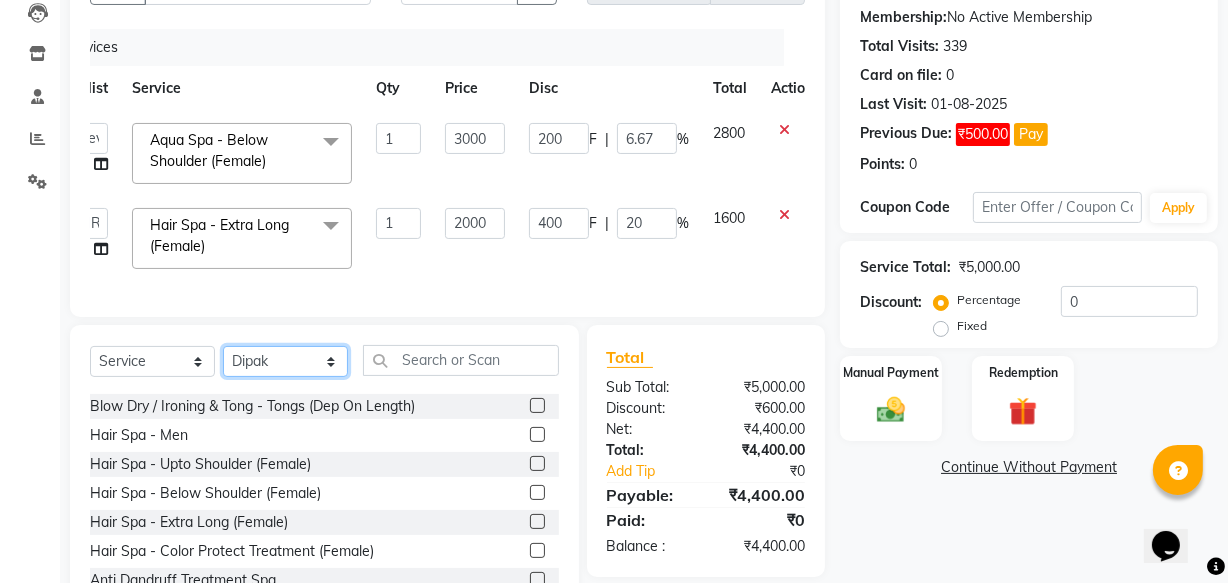 scroll, scrollTop: 693, scrollLeft: 0, axis: vertical 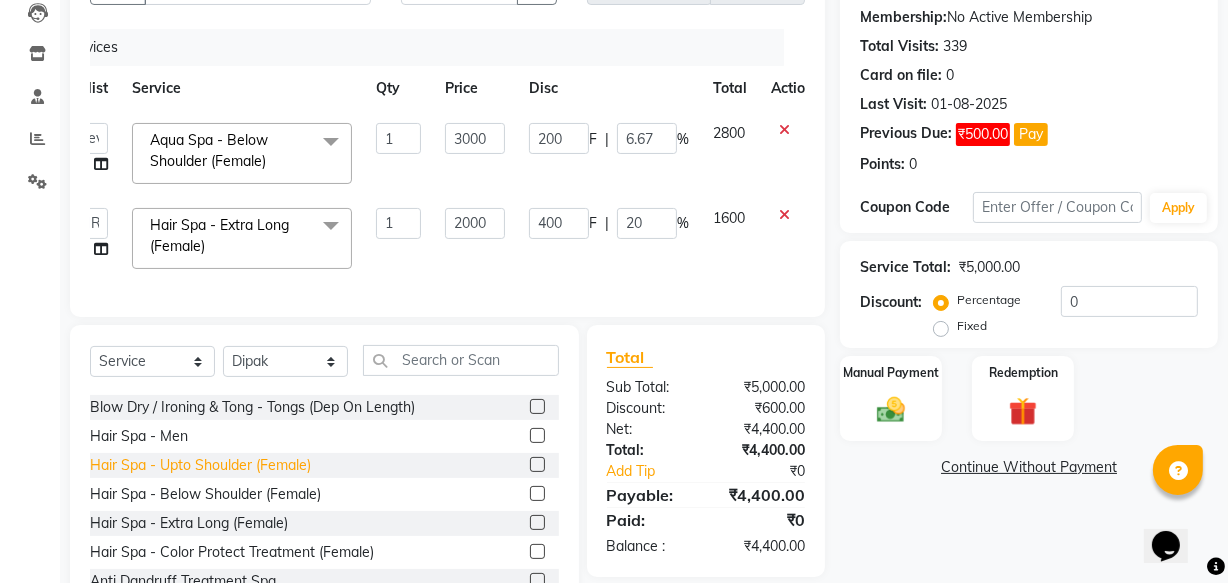 click on "Hair Spa - Upto Shoulder (Female)" 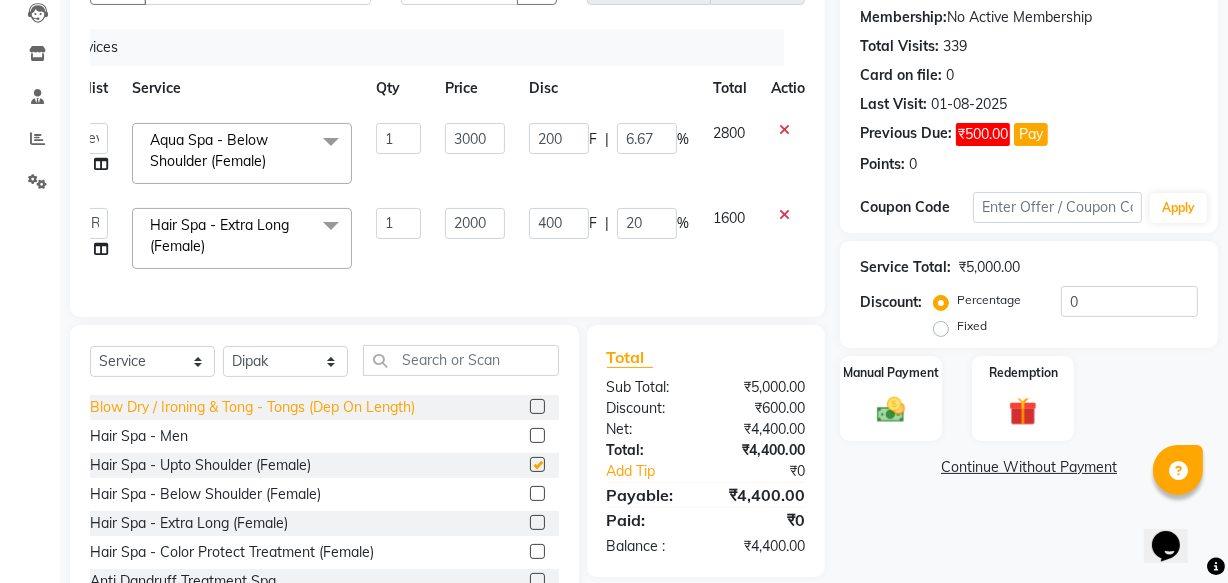 checkbox on "false" 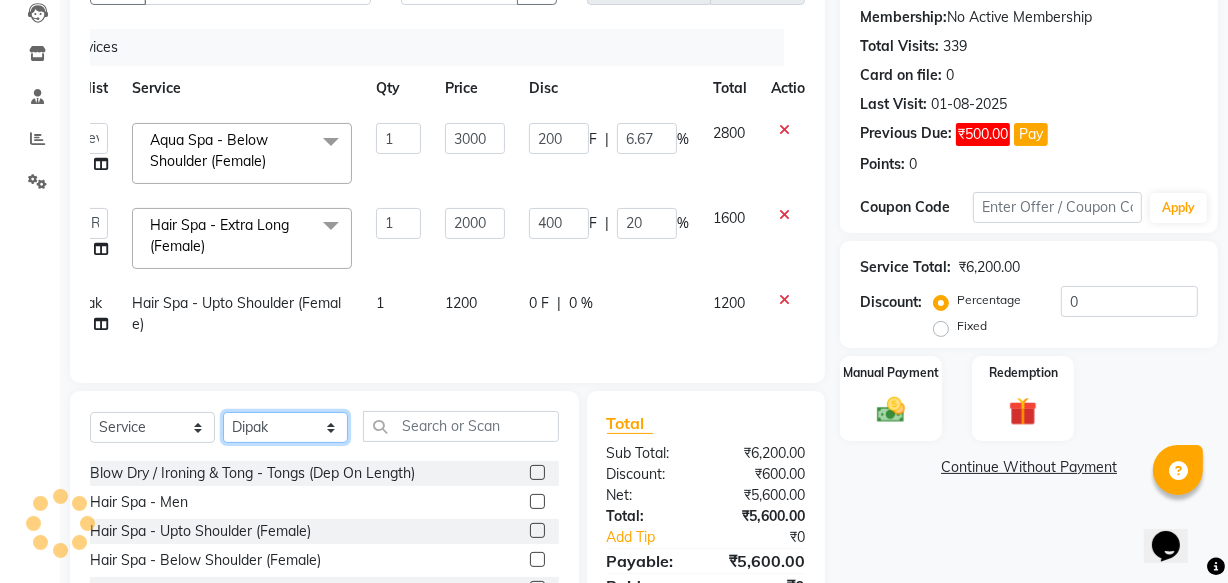 click on "Select Stylist Academy [FIRST] [LAST]  [FIRST] [LAST] [FIRST]" 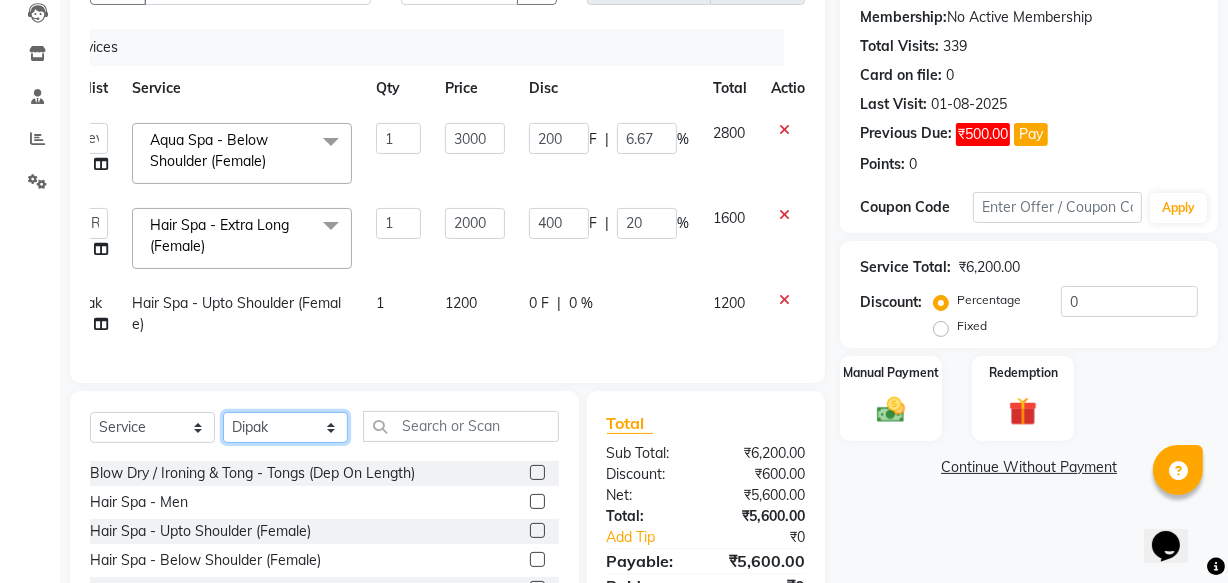 select on "49199" 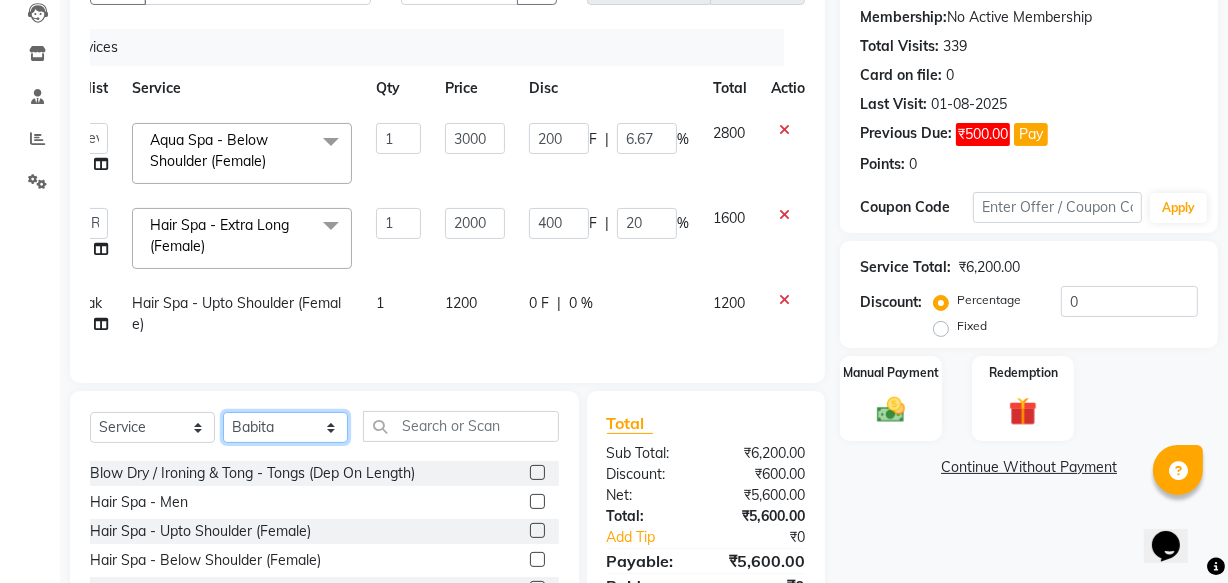 click on "Select Stylist Academy [FIRST] [LAST]  [FIRST] [LAST] [FIRST]" 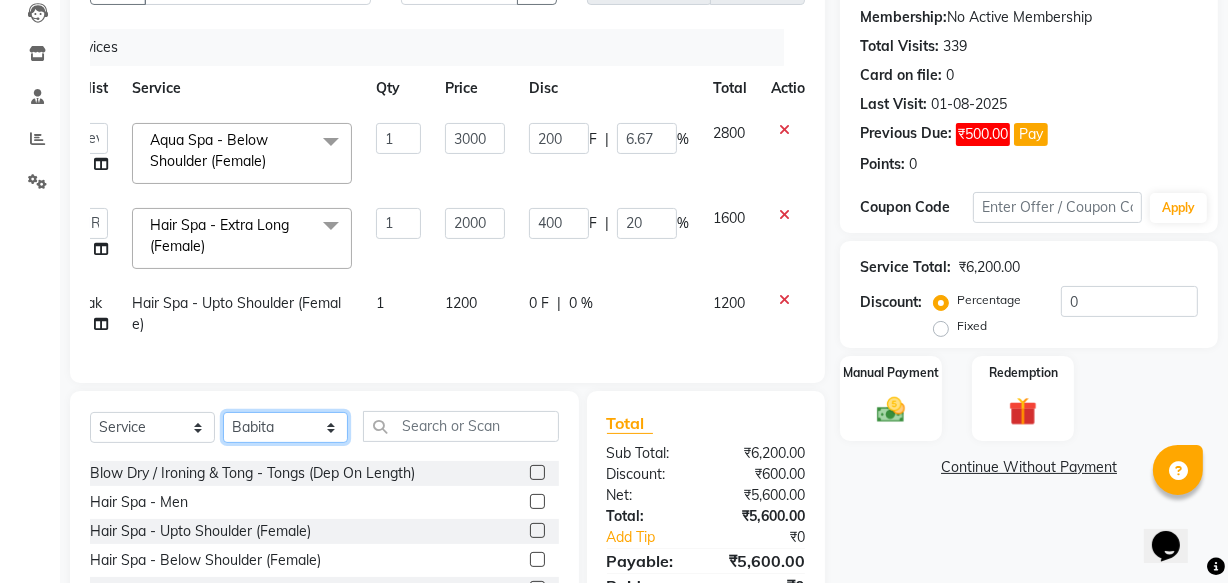 scroll, scrollTop: 365, scrollLeft: 0, axis: vertical 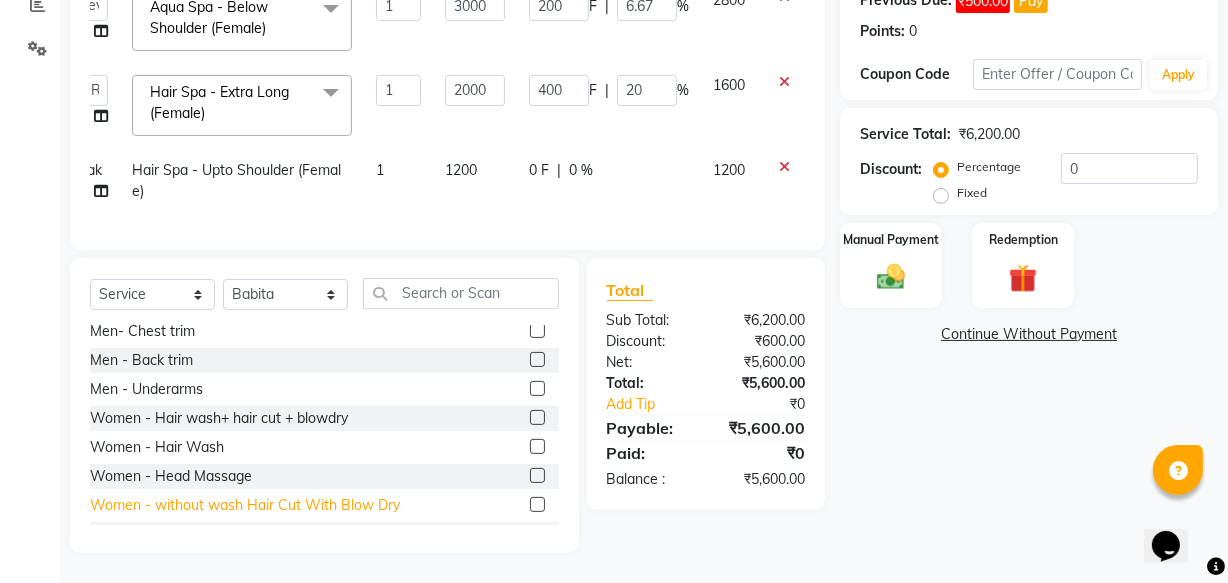 click on "Women - without wash  Hair Cut With Blow Dry" 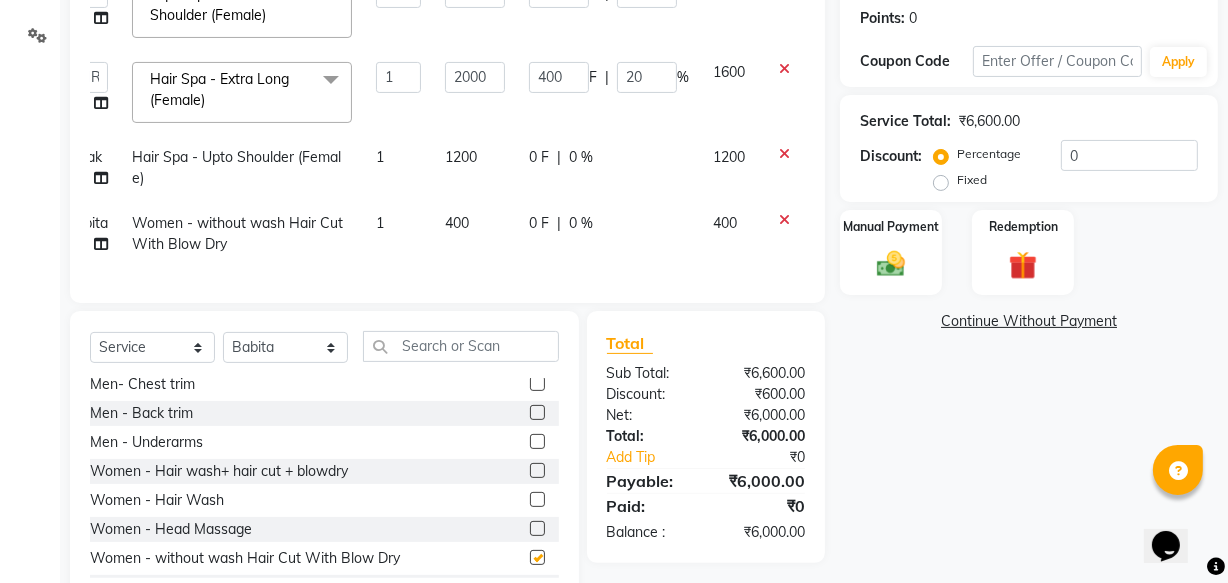 checkbox on "false" 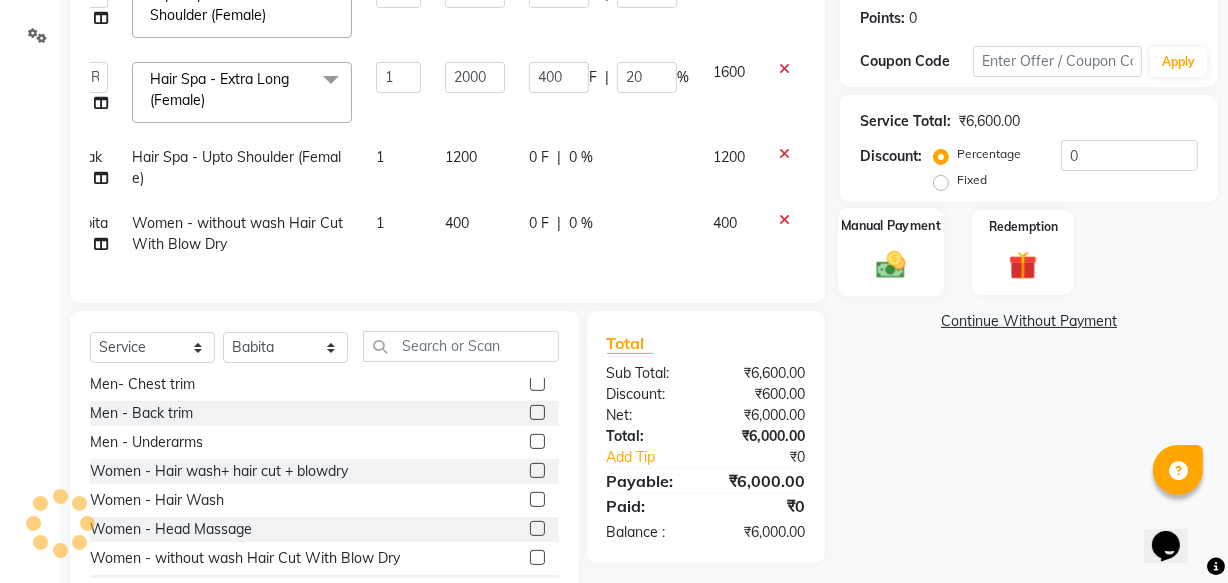 click 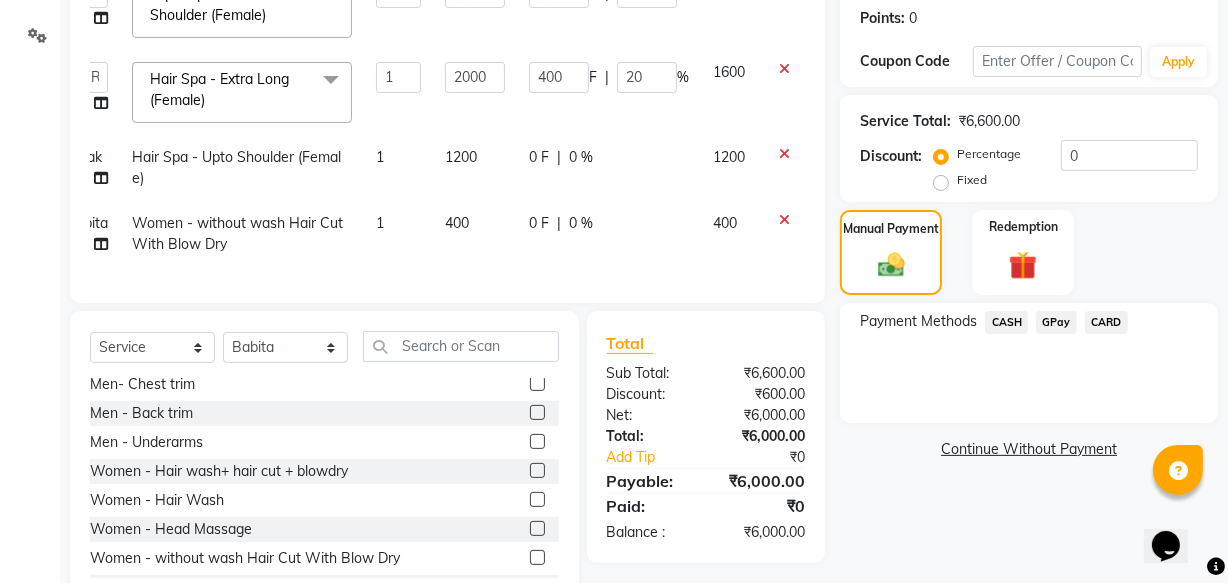 click on "GPay" 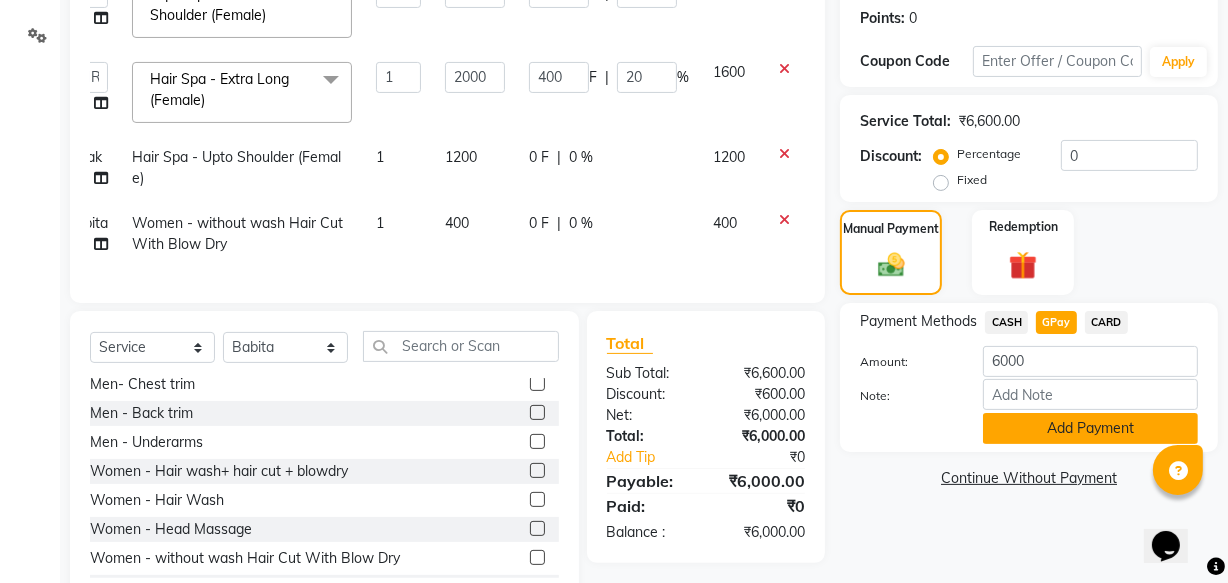 click on "Add Payment" 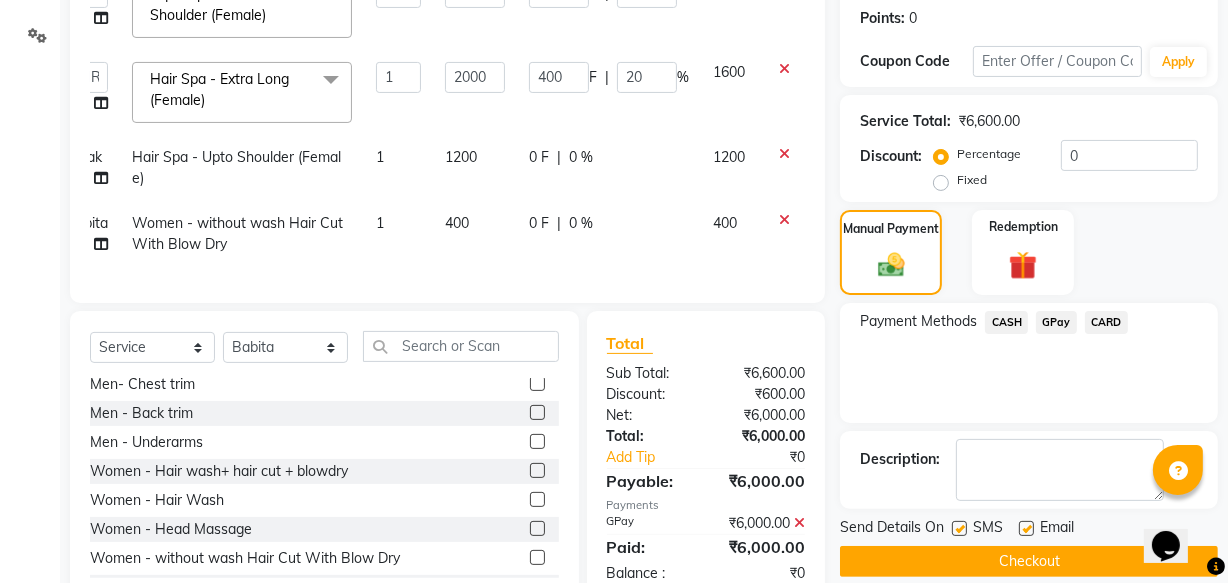 click on "Checkout" 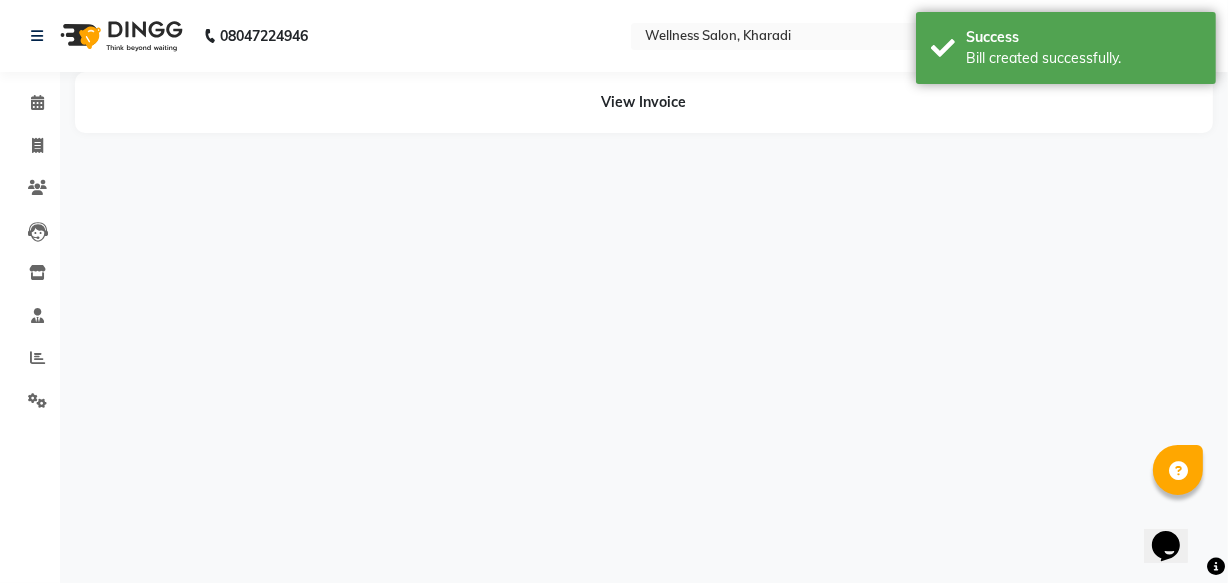 scroll, scrollTop: 0, scrollLeft: 0, axis: both 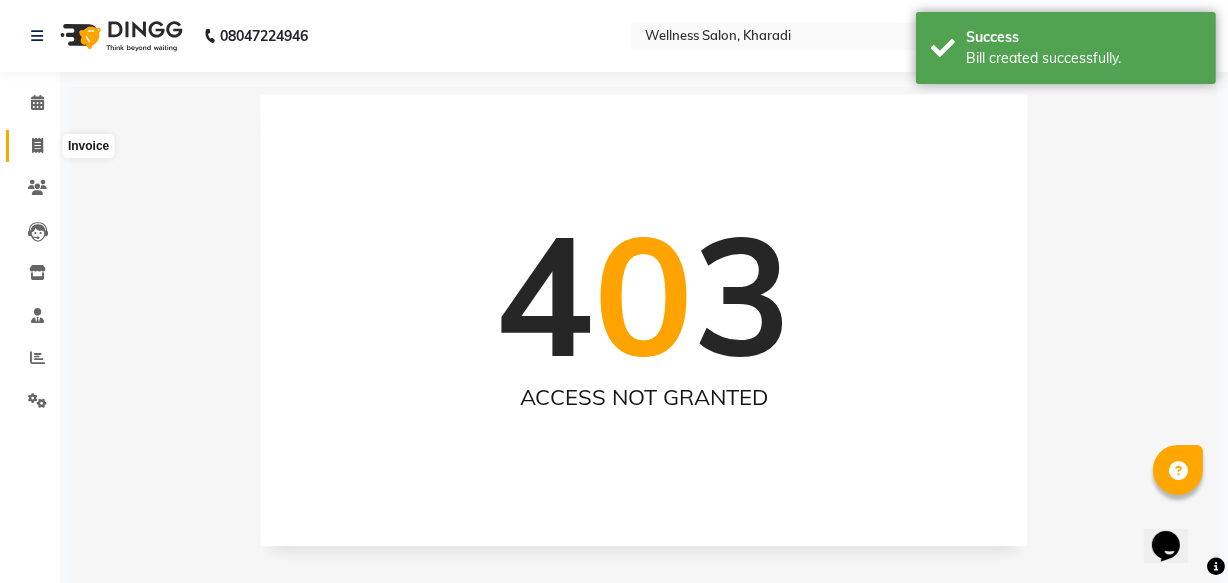 click 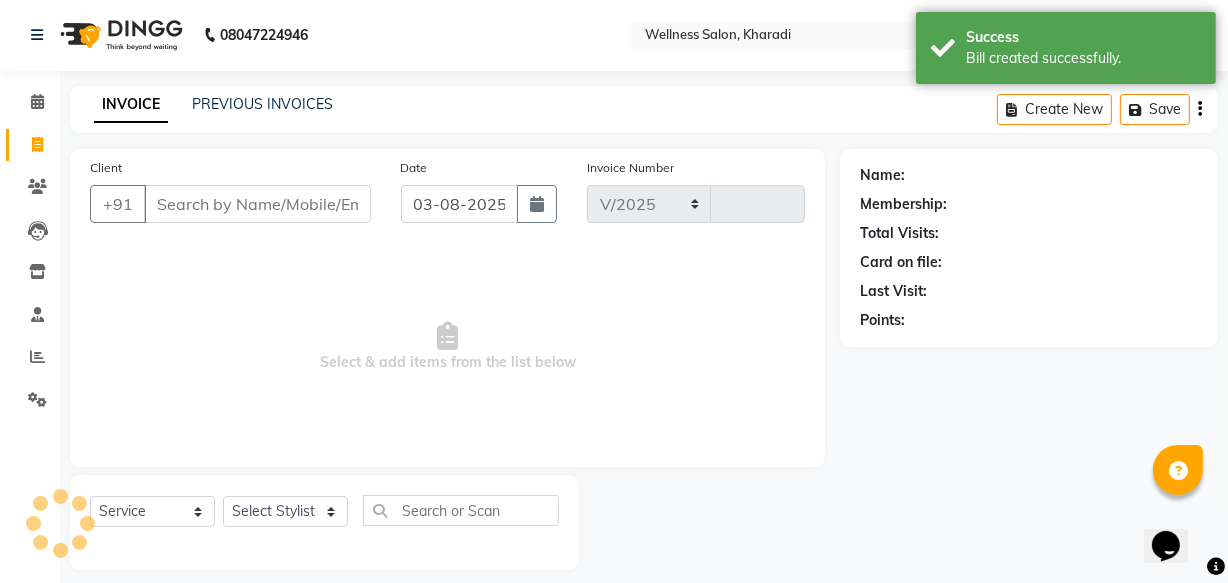 select on "4872" 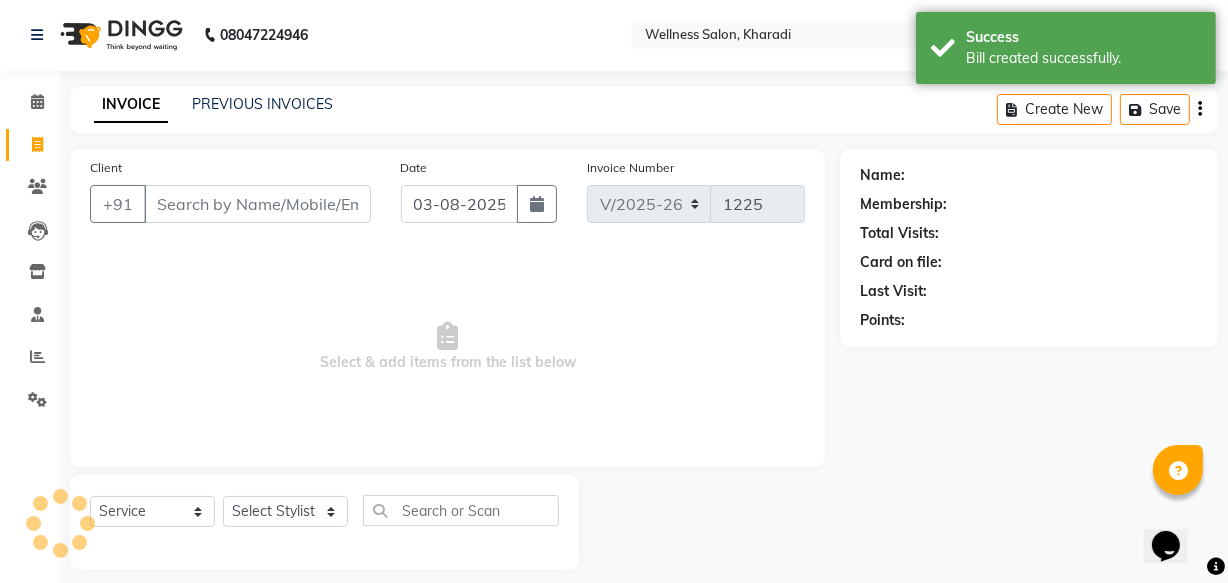 scroll, scrollTop: 19, scrollLeft: 0, axis: vertical 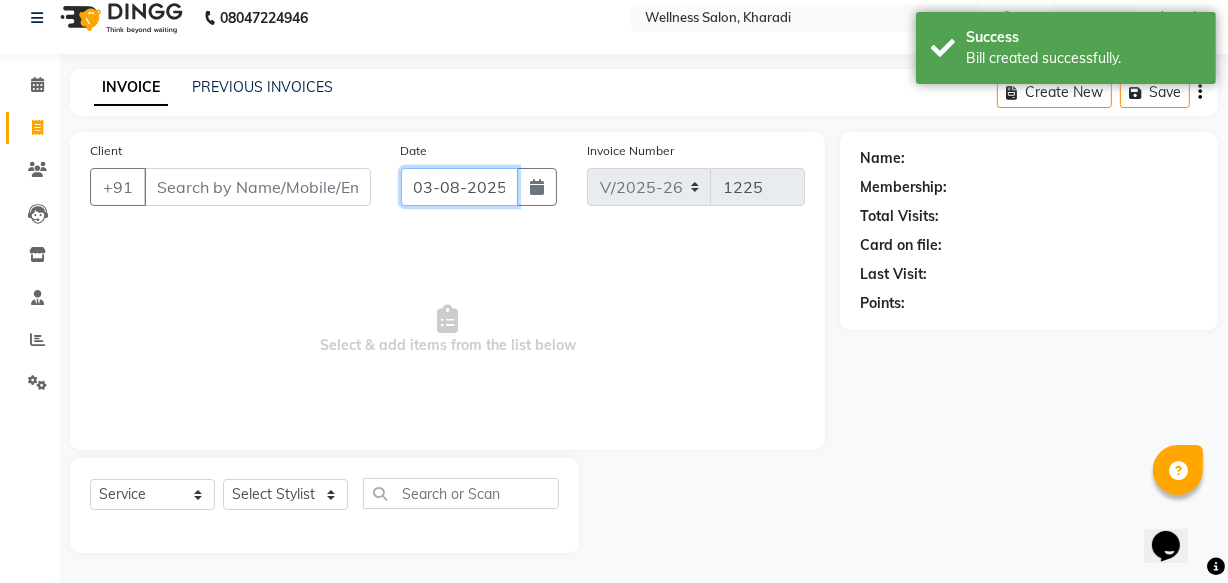 click on "03-08-2025" 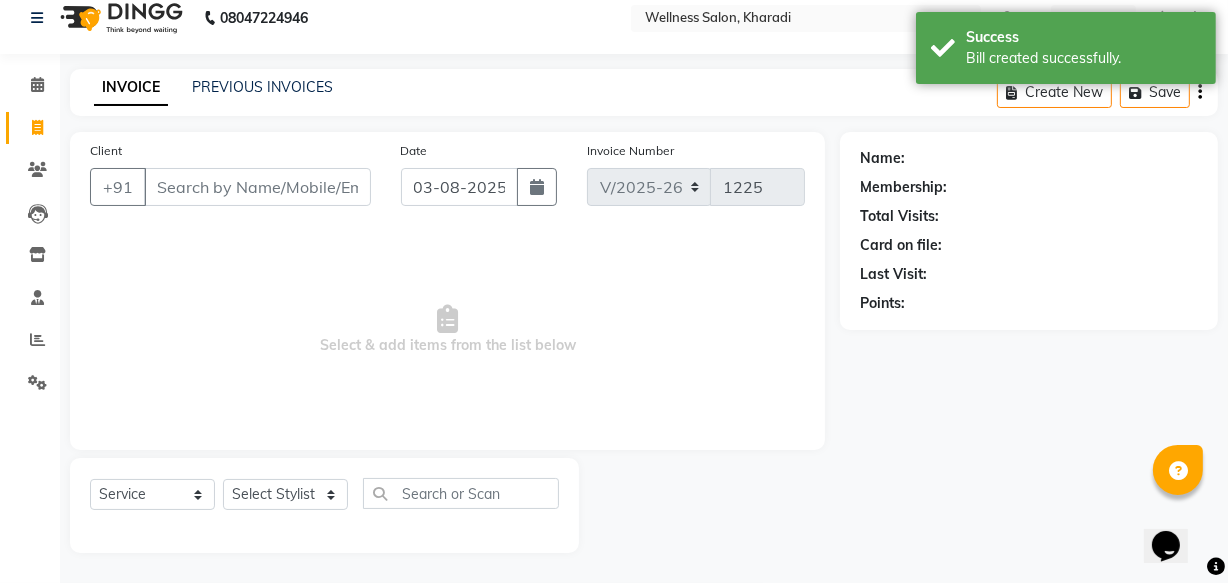 select on "8" 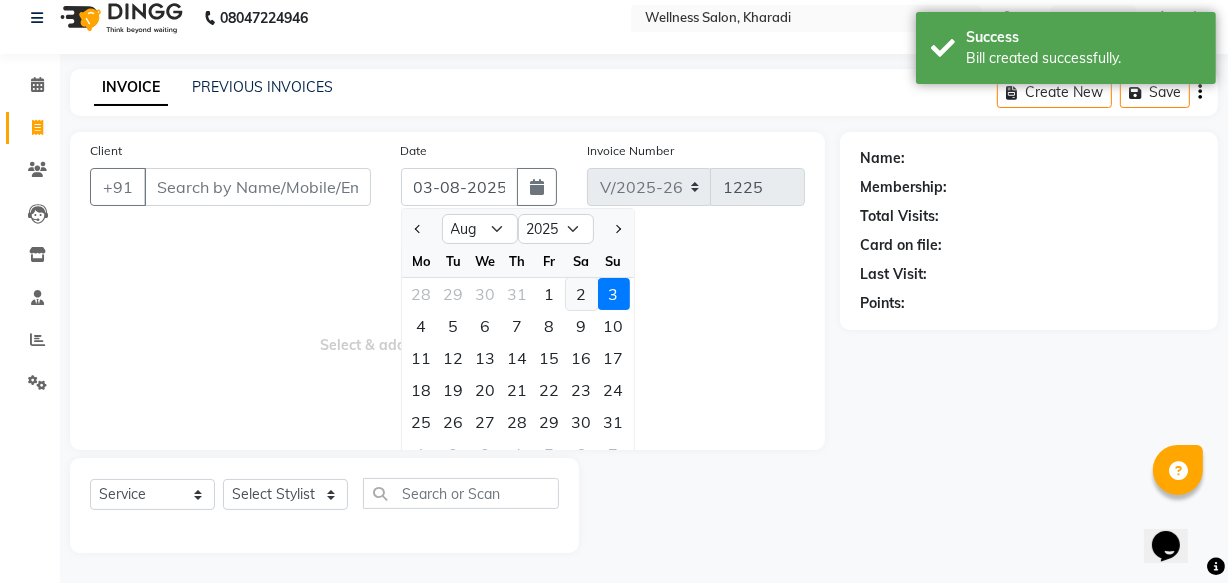 click on "2" 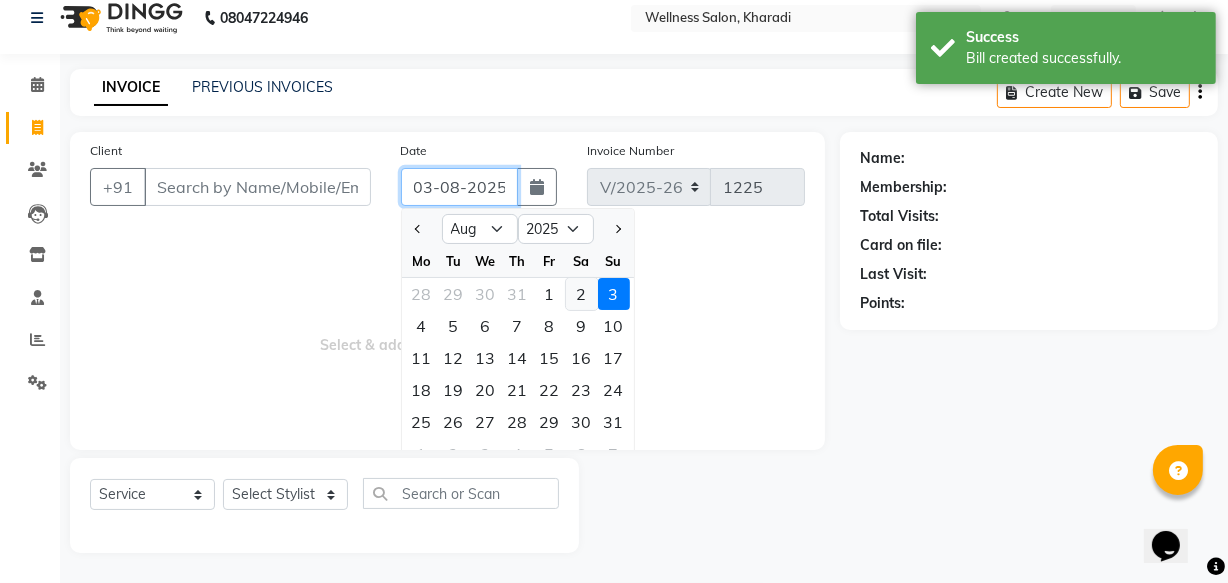 type on "02-08-2025" 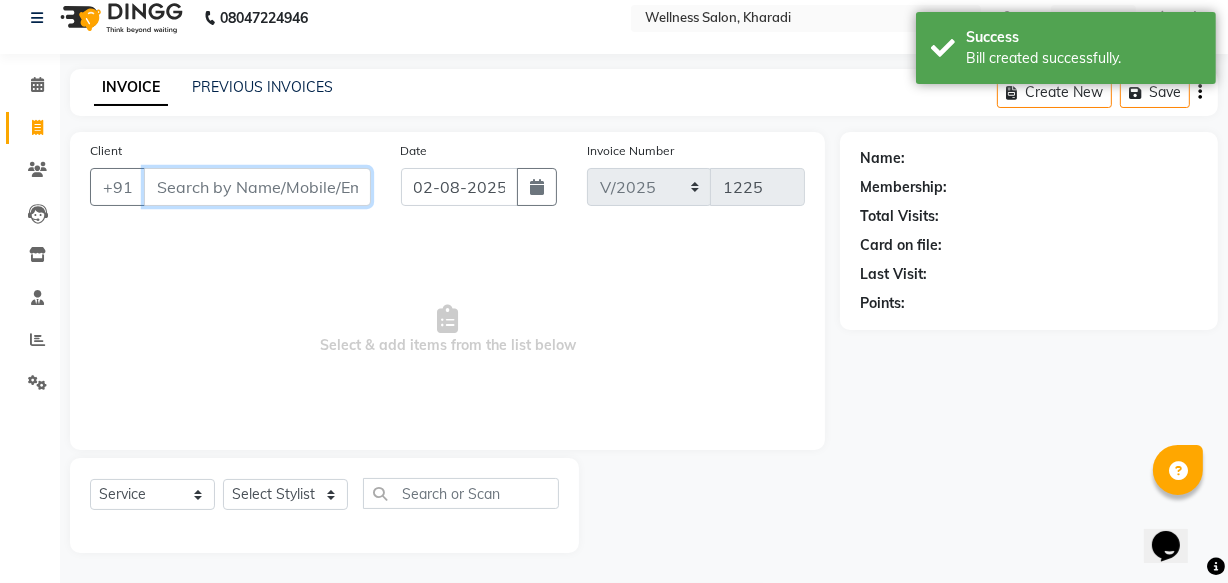 click on "Client" at bounding box center (257, 187) 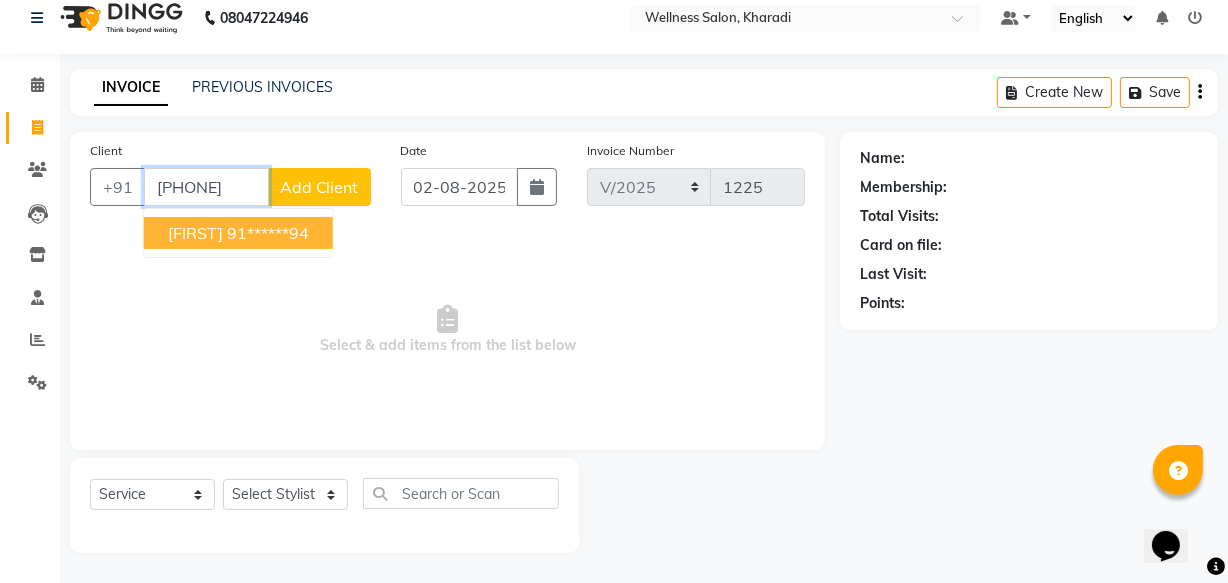 click on "91******94" at bounding box center [268, 233] 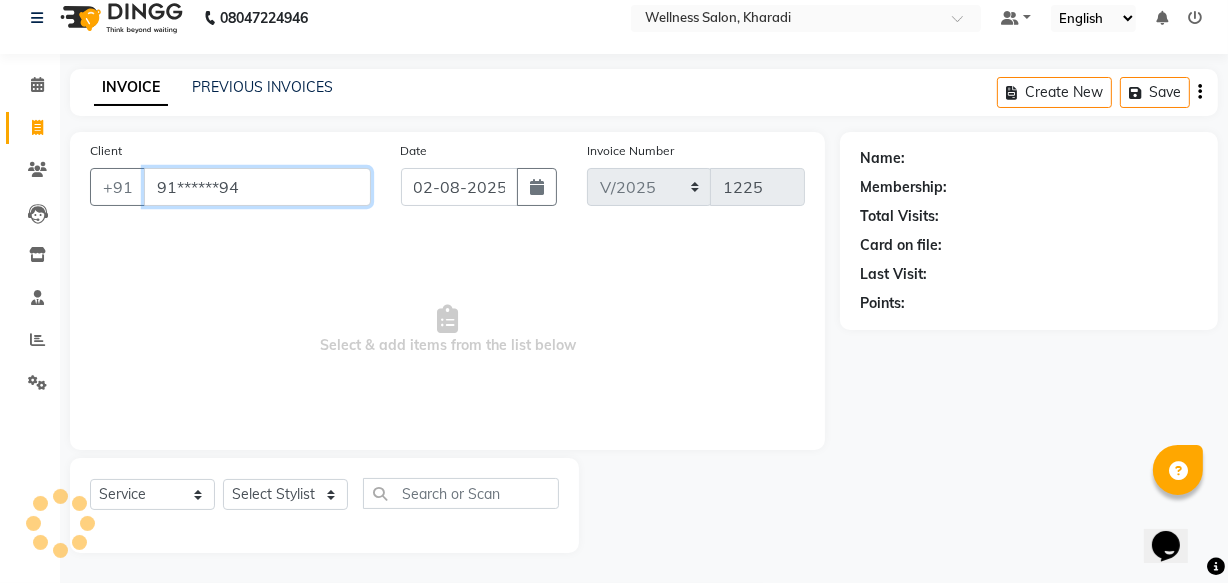 type on "91******94" 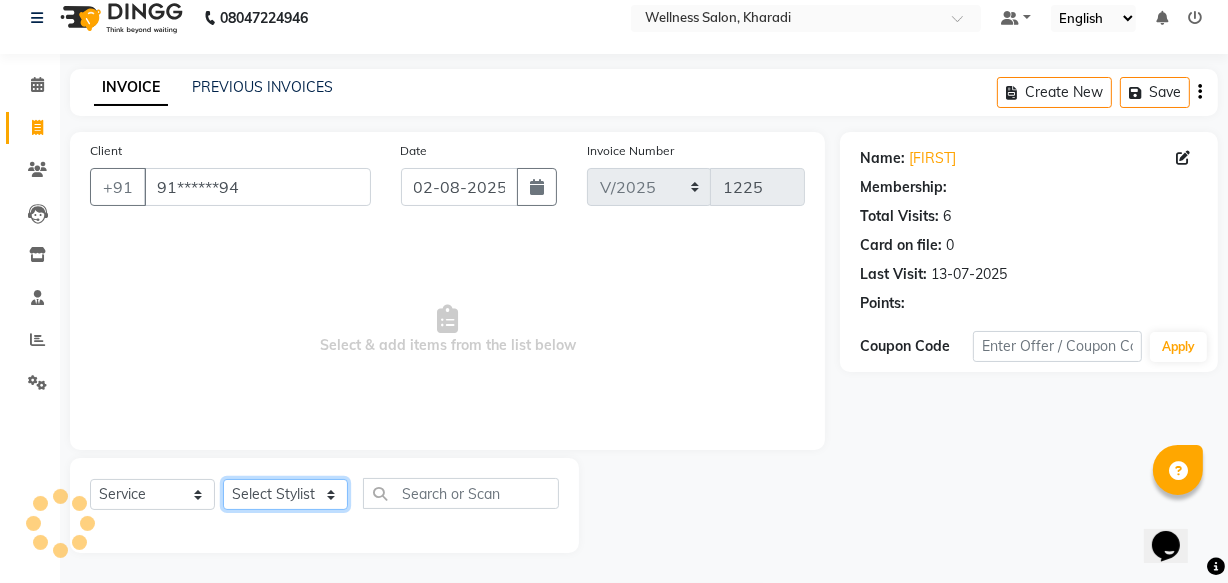 click on "Select Stylist Academy [FIRST] [LAST]  [FIRST] [LAST] [FIRST]" 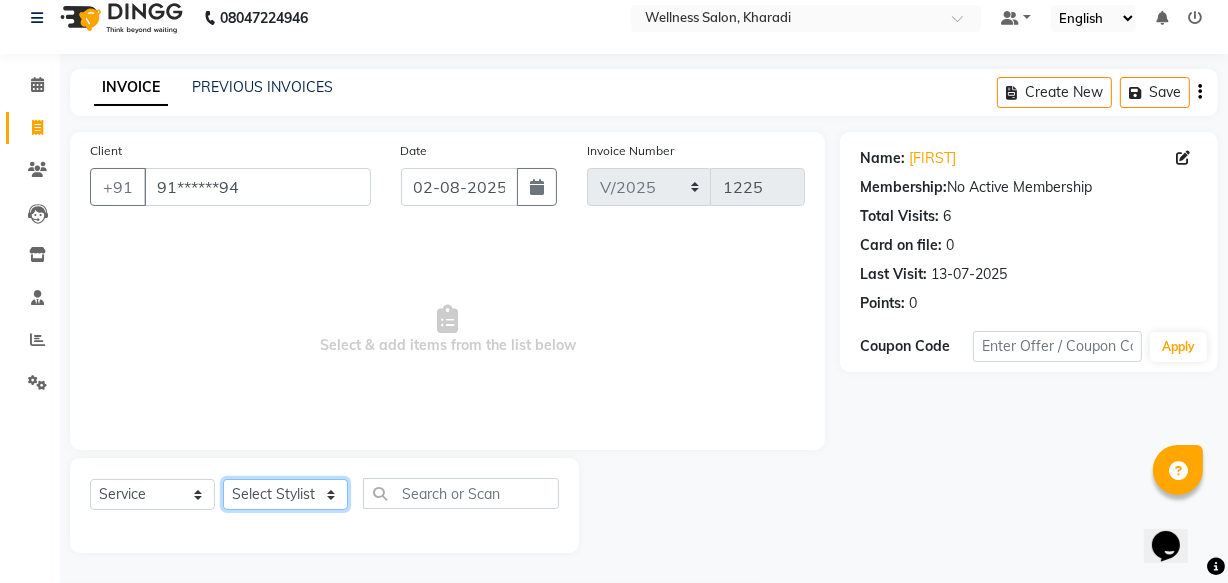 select on "61588" 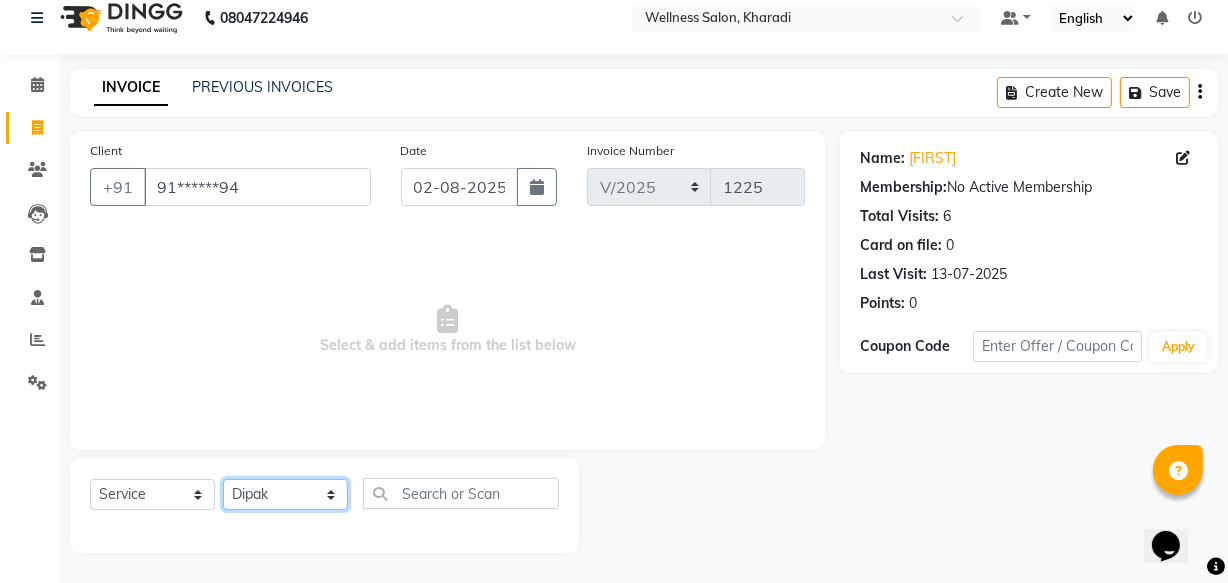 click on "Select Stylist Academy [FIRST] [LAST]  [FIRST] [LAST] [FIRST]" 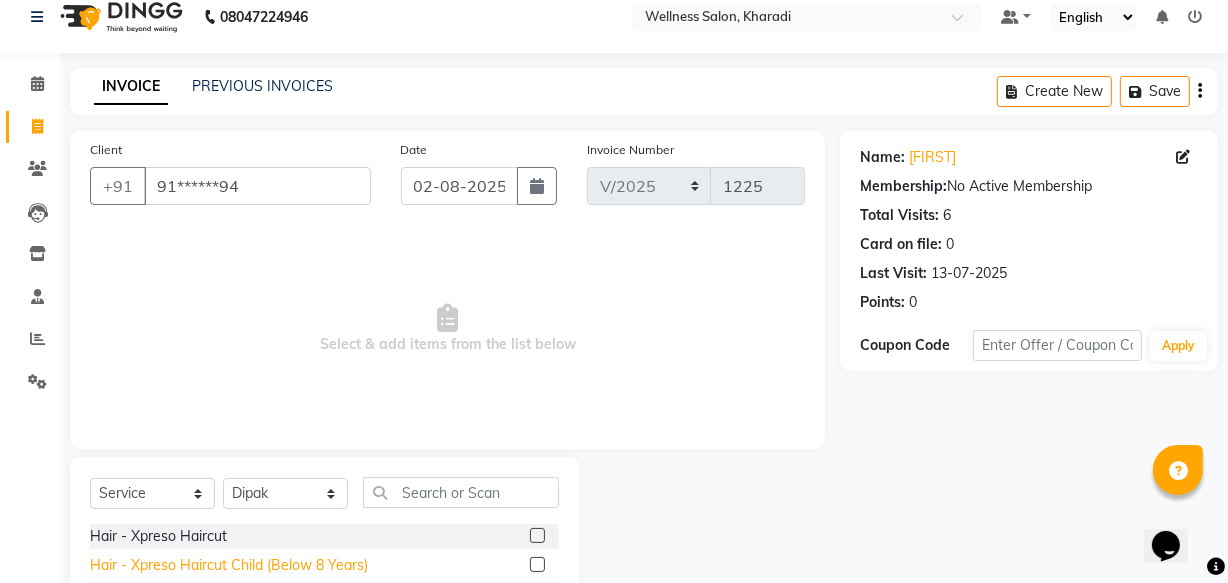 click on "Hair - Xpreso Haircut Child (Below 8 Years)" 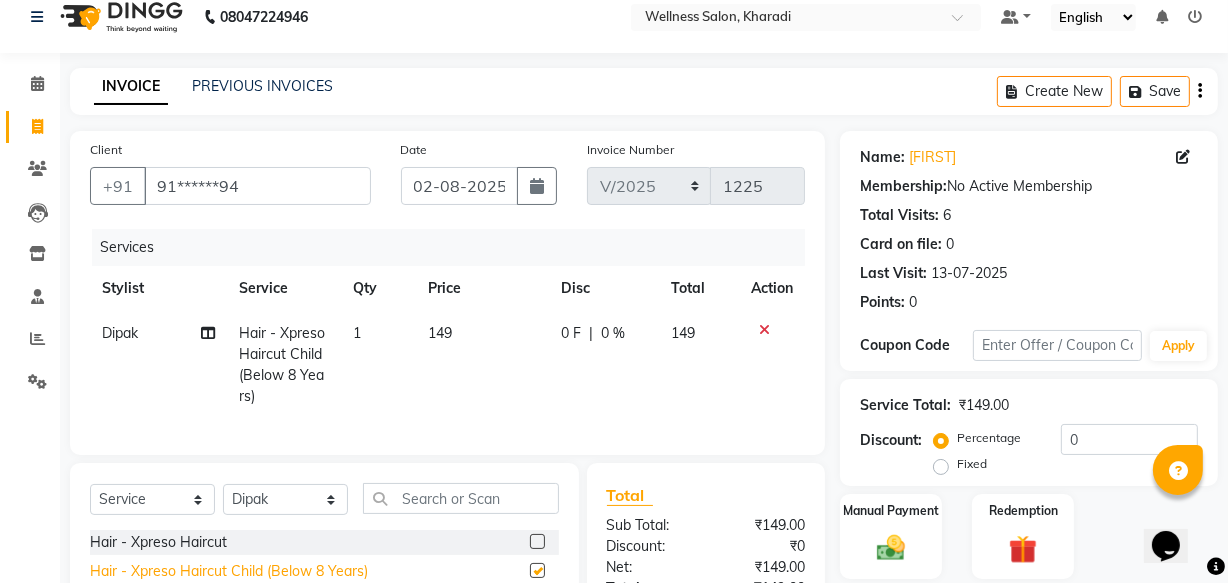 checkbox on "false" 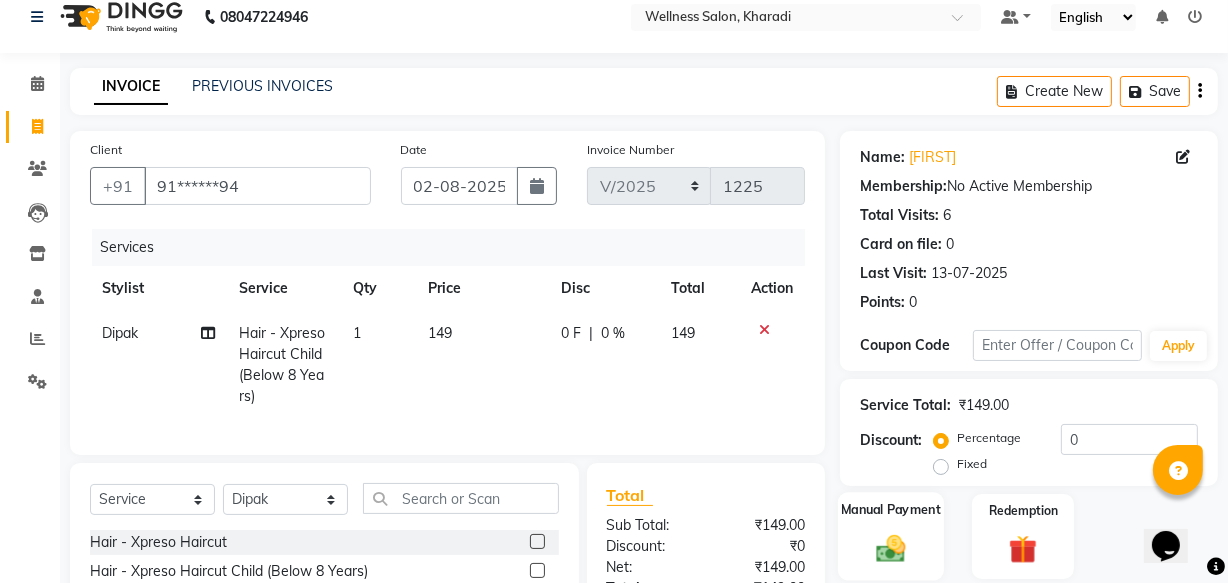 click 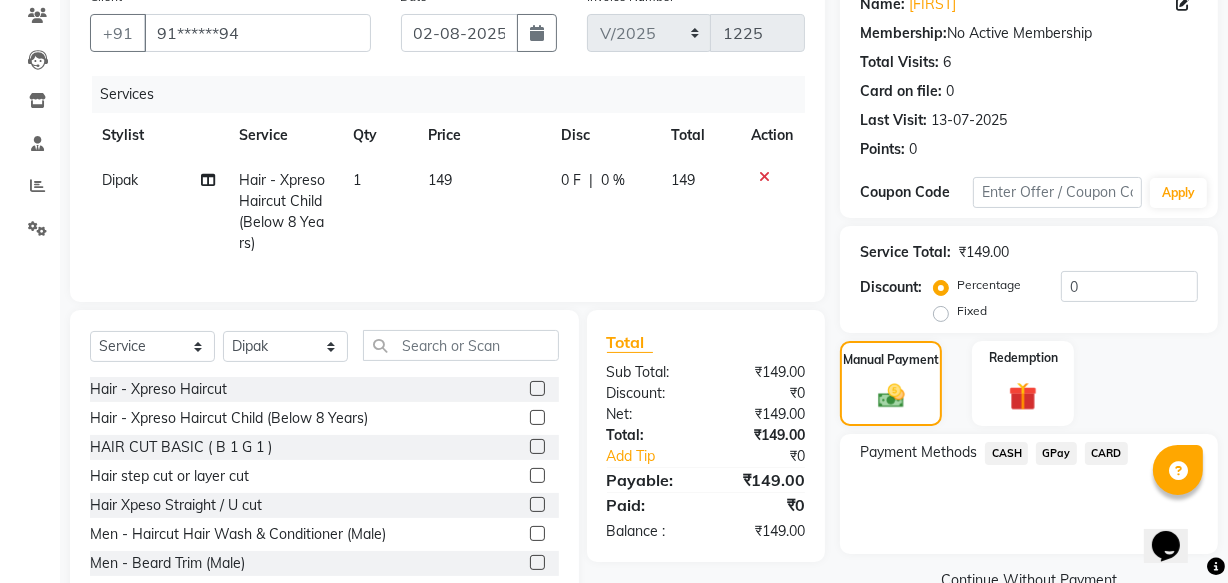 scroll, scrollTop: 238, scrollLeft: 0, axis: vertical 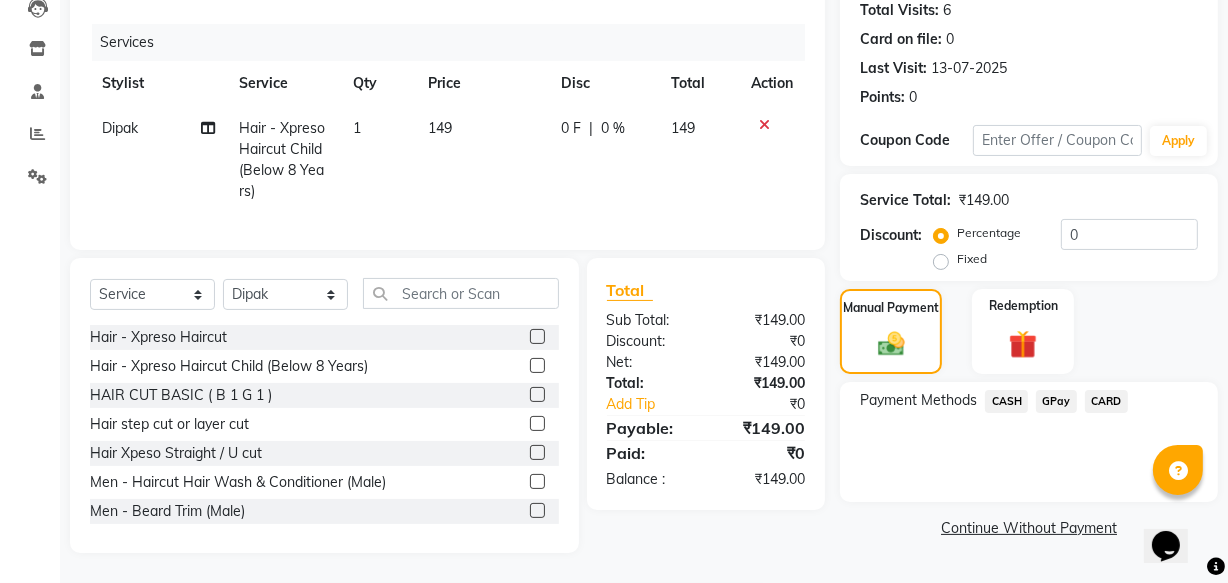 click on "GPay" 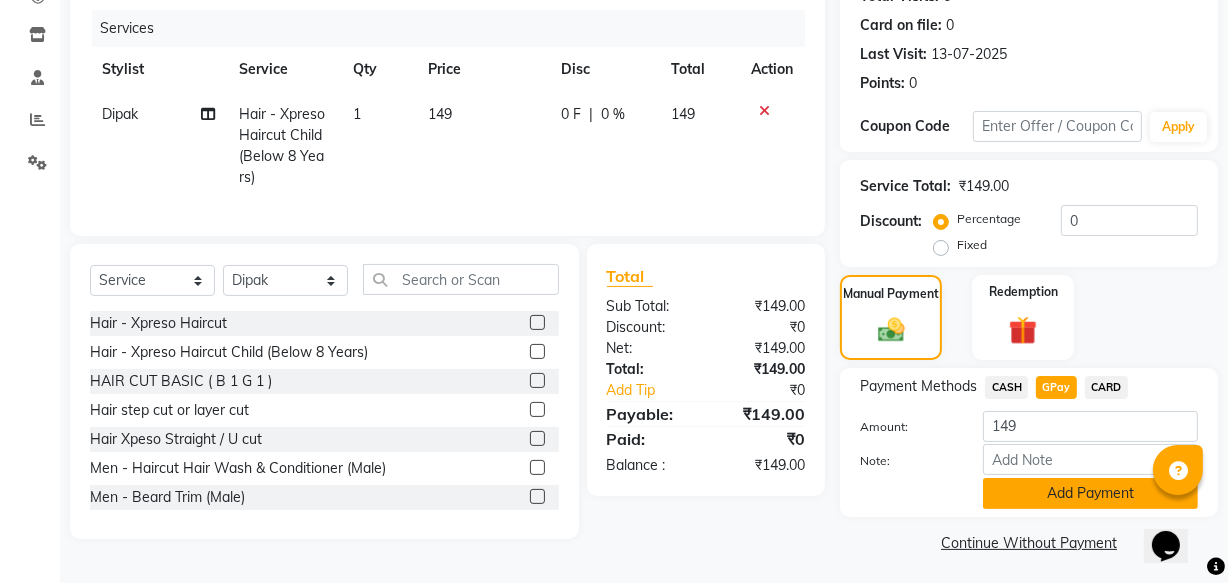 click on "Add Payment" 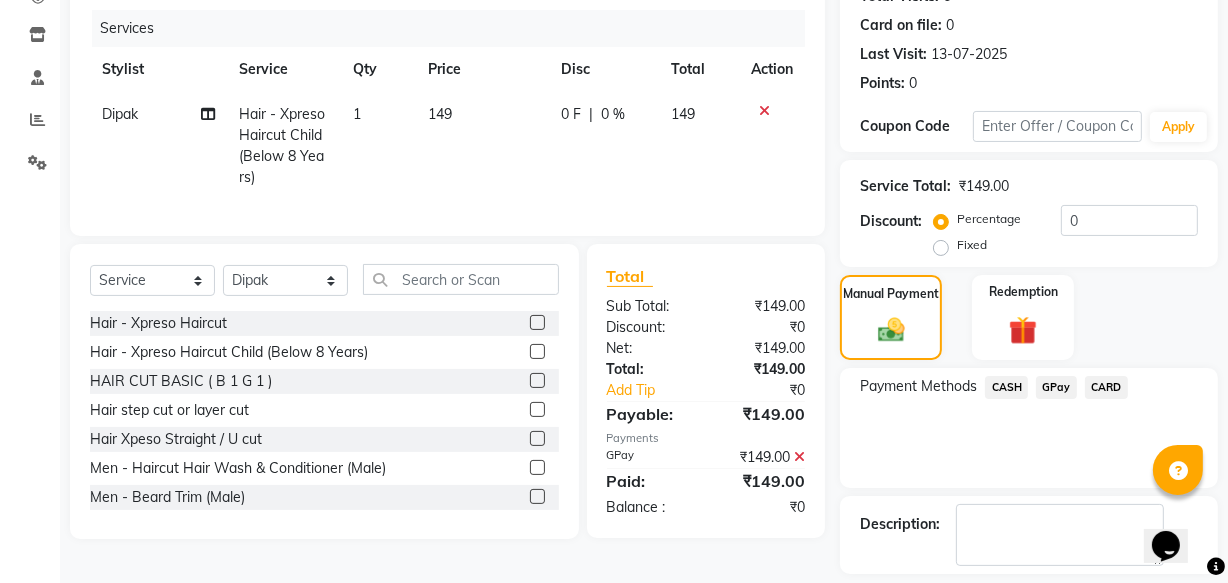 scroll, scrollTop: 326, scrollLeft: 0, axis: vertical 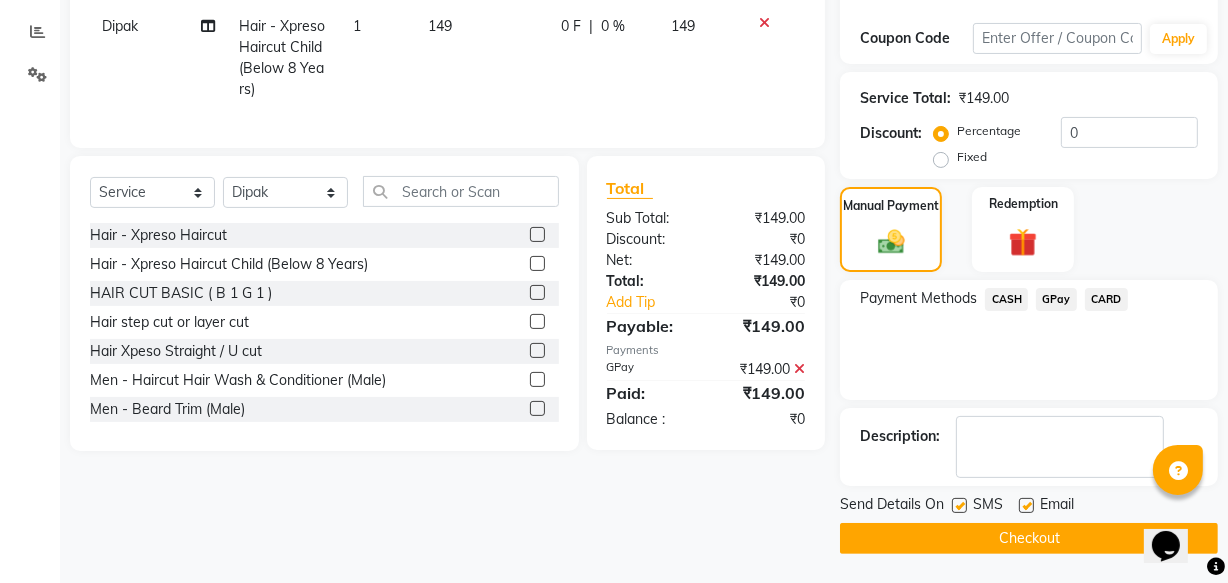 click on "Checkout" 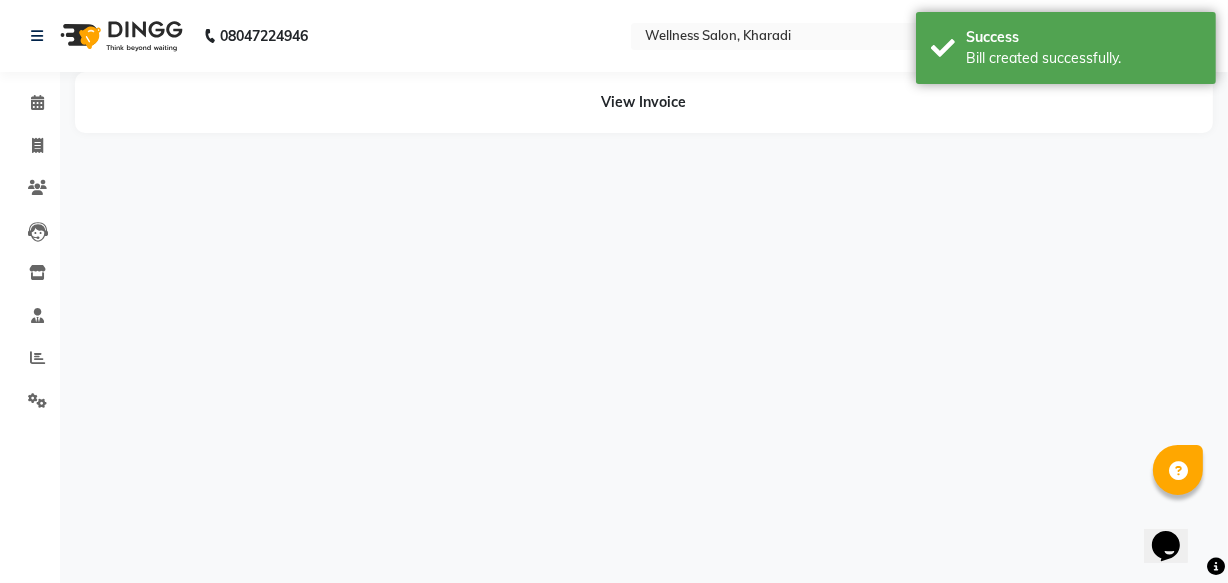 scroll, scrollTop: 0, scrollLeft: 0, axis: both 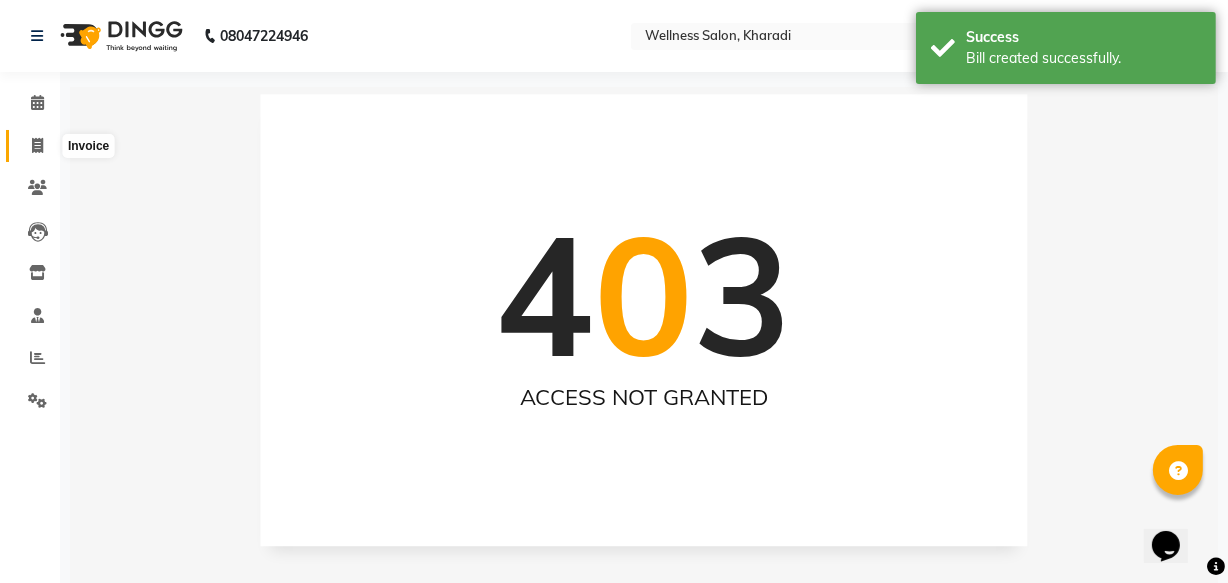 click 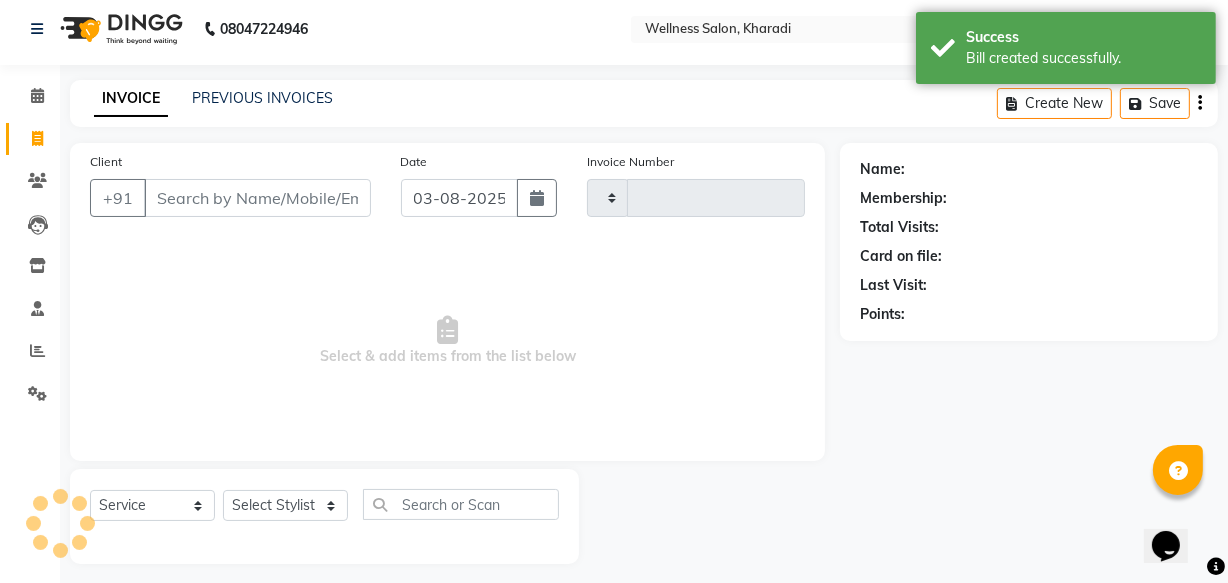 scroll, scrollTop: 19, scrollLeft: 0, axis: vertical 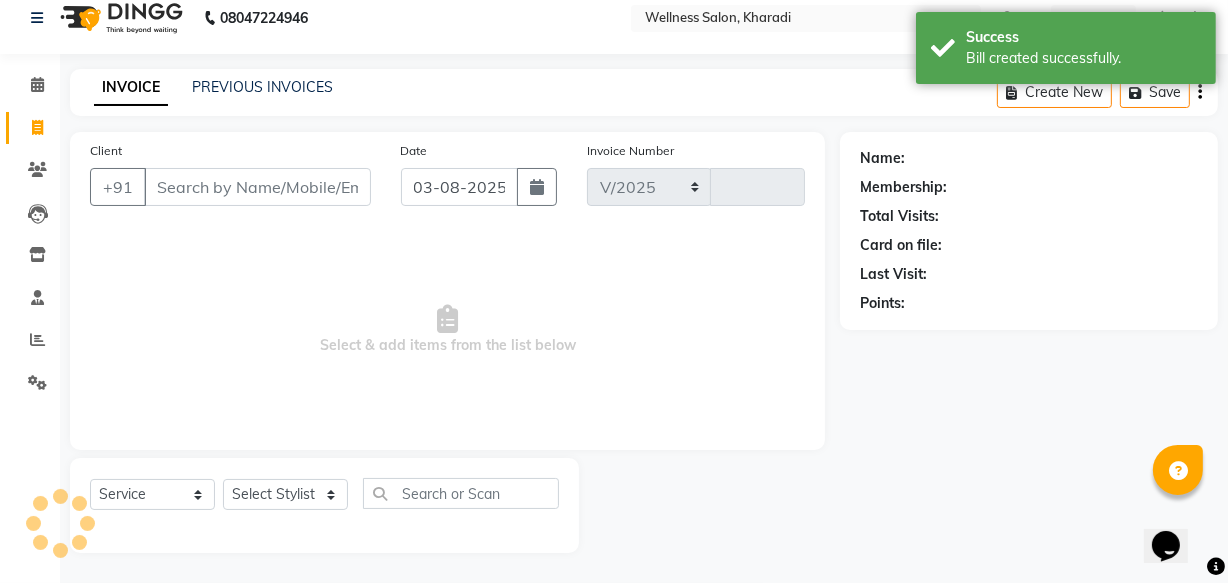 select on "4872" 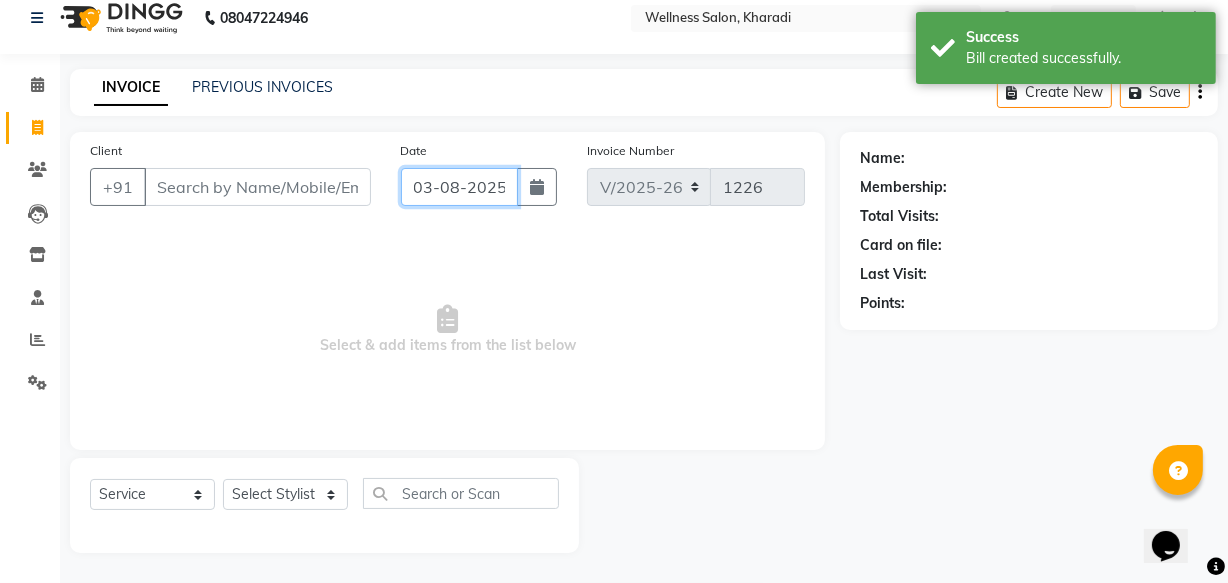 click on "03-08-2025" 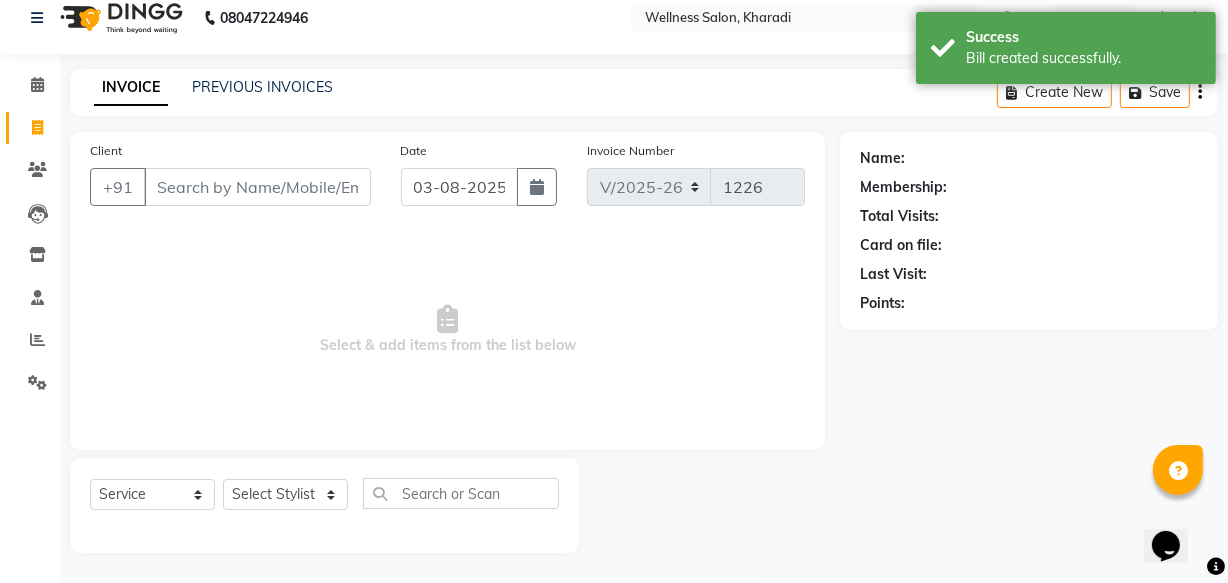 select on "8" 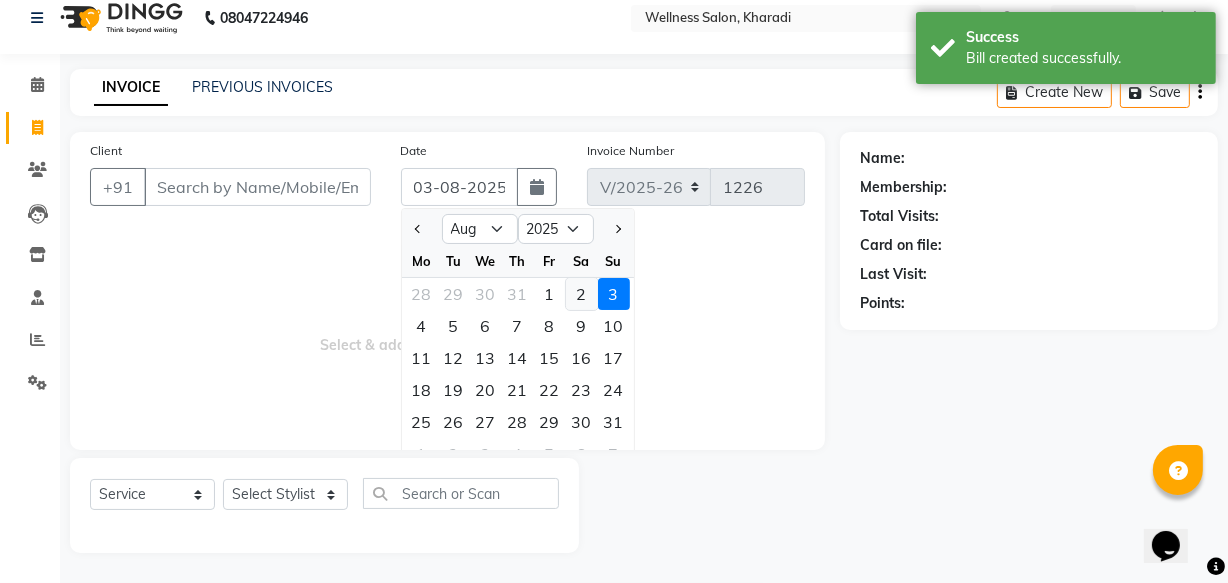 click on "2" 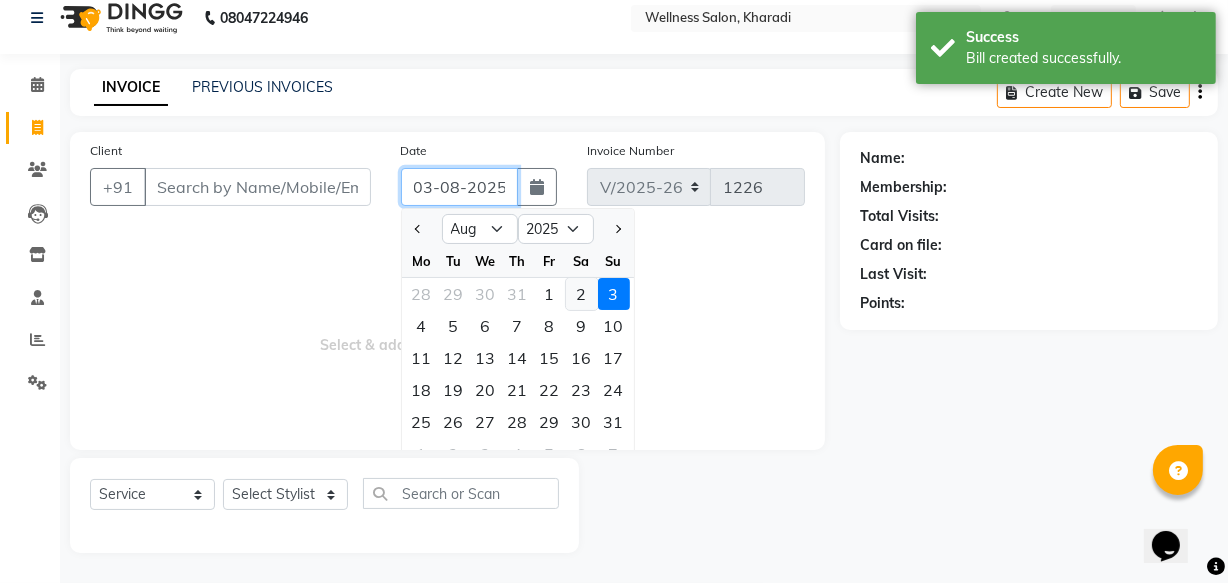 type on "02-08-2025" 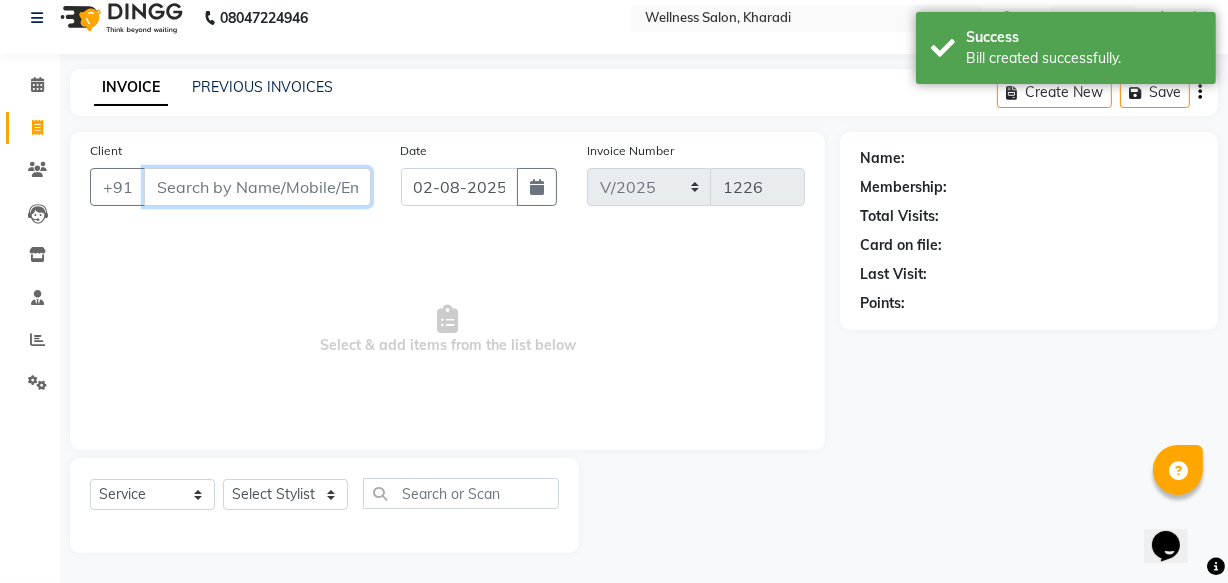 click on "Client" at bounding box center (257, 187) 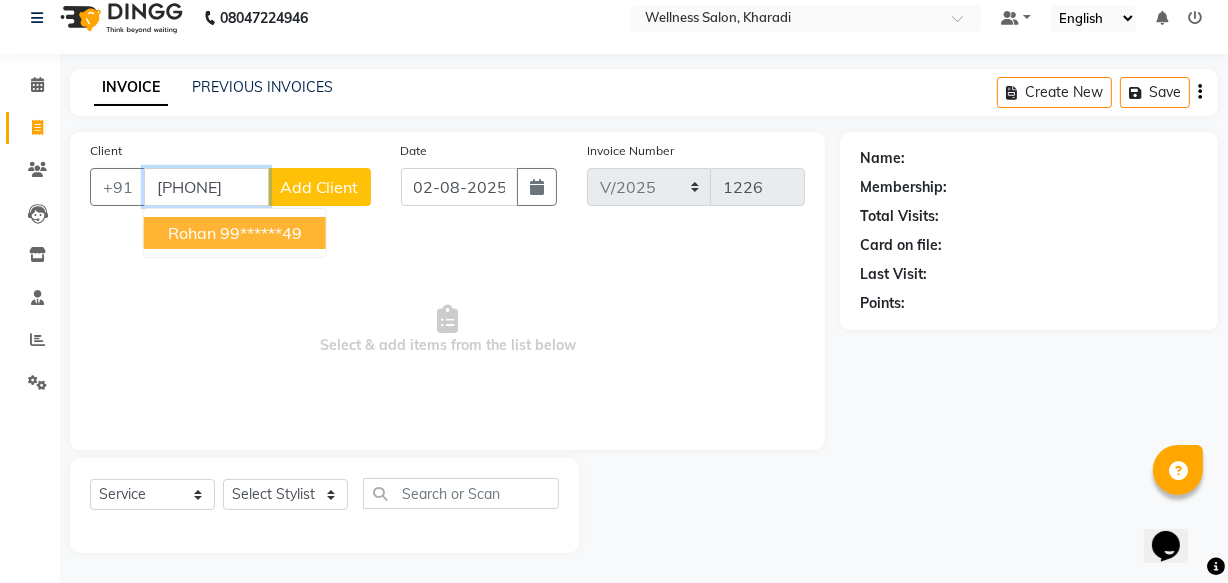 click on "rohan" at bounding box center (192, 233) 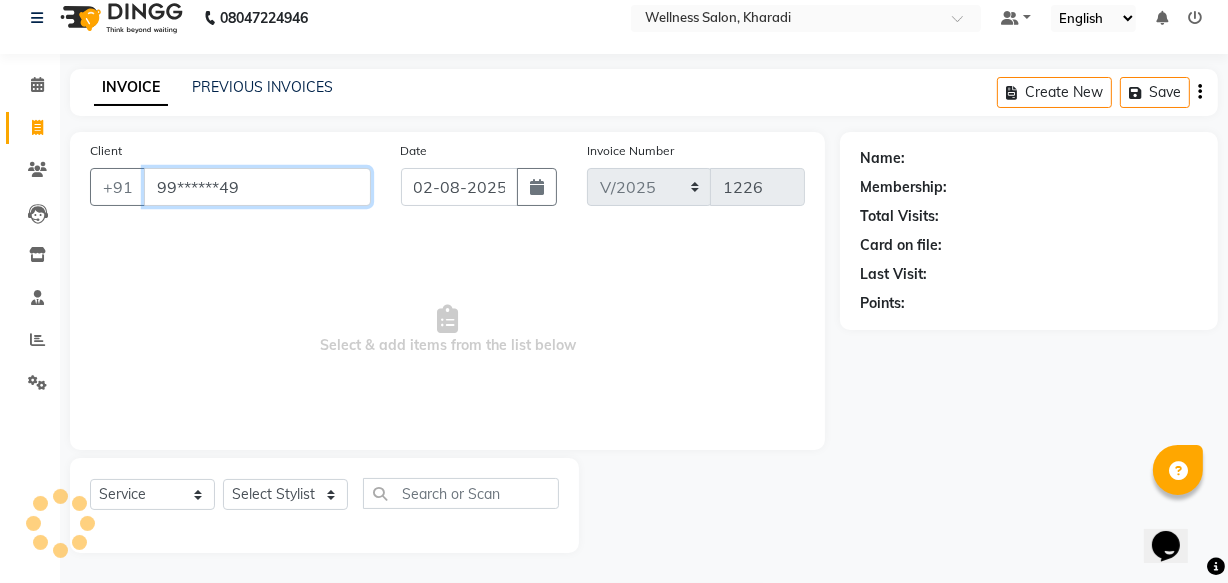 type on "99******49" 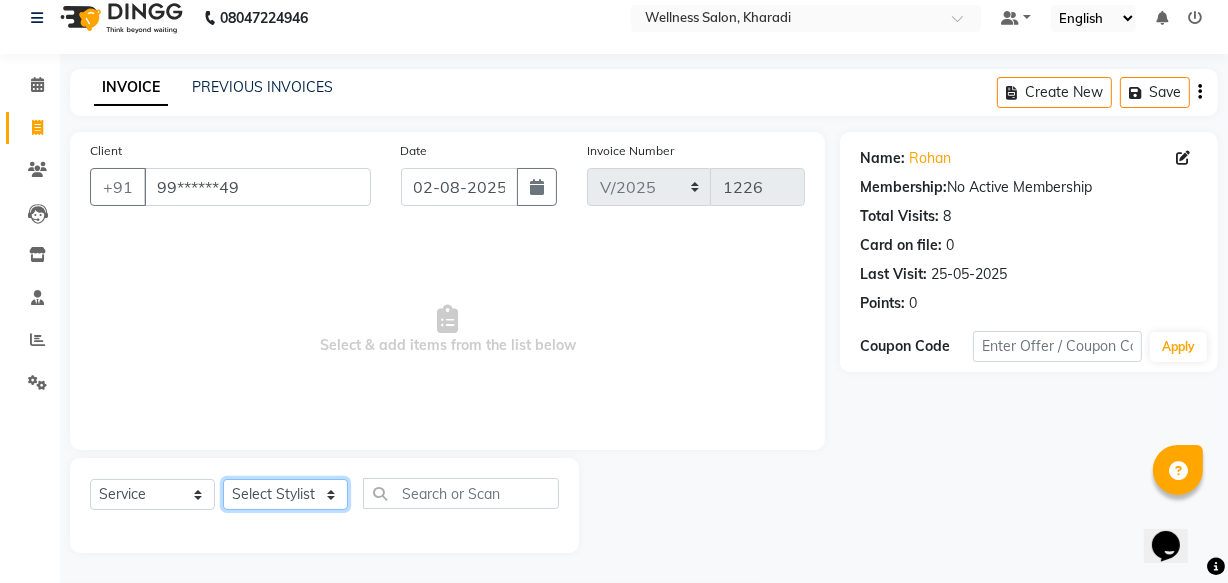 click on "Select Stylist Academy [FIRST] [LAST]  [FIRST] [LAST] [FIRST]" 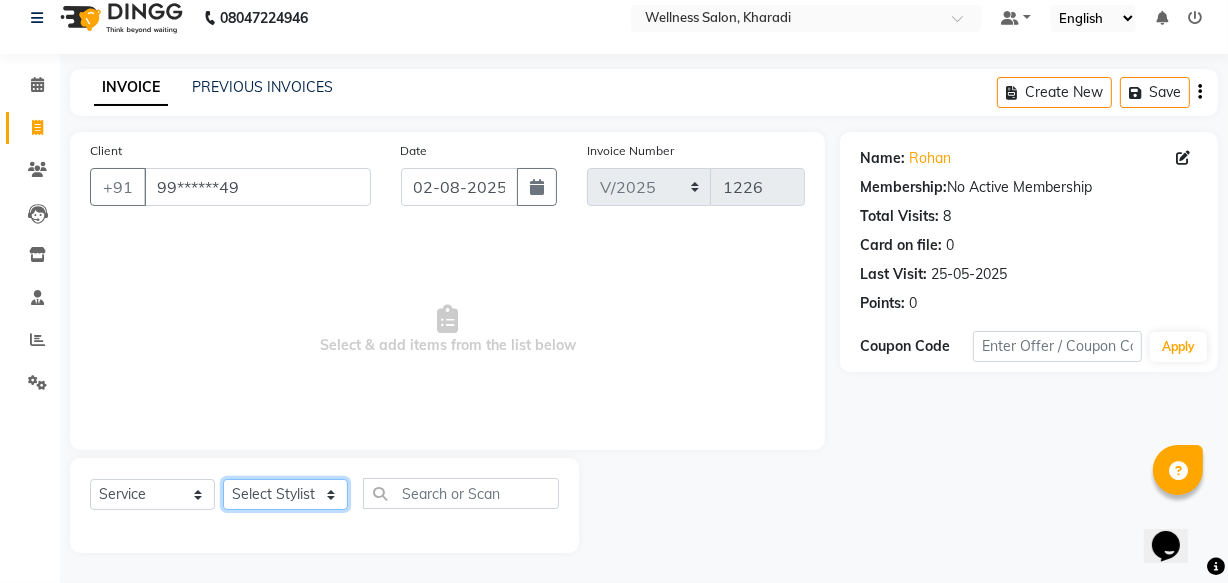 select on "30854" 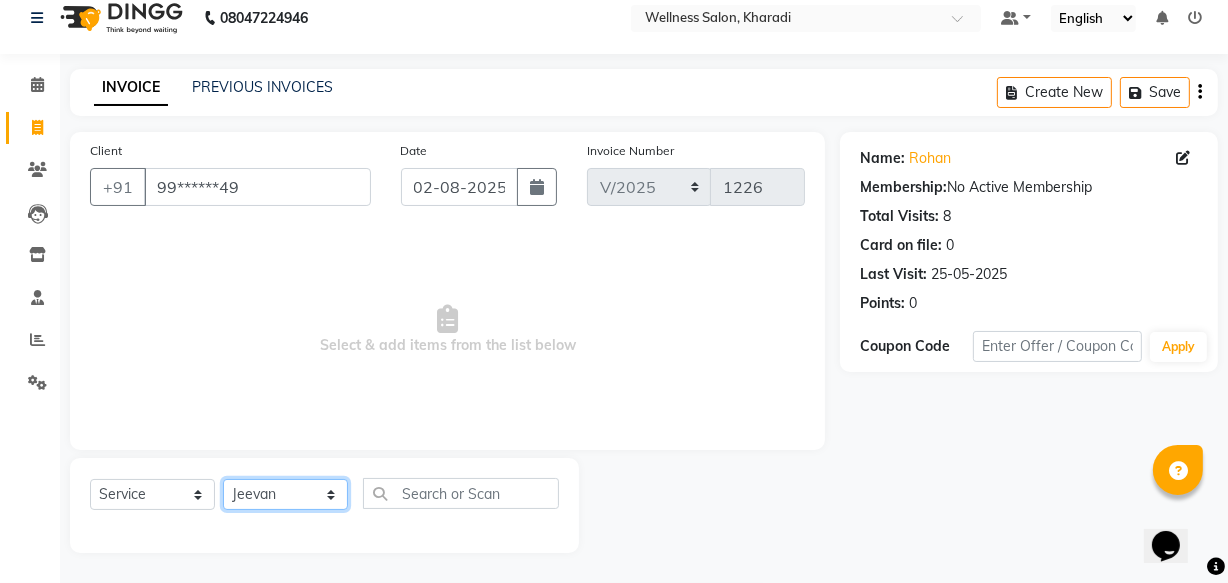click on "Select Stylist Academy [FIRST] [LAST]  [FIRST] [LAST] [FIRST]" 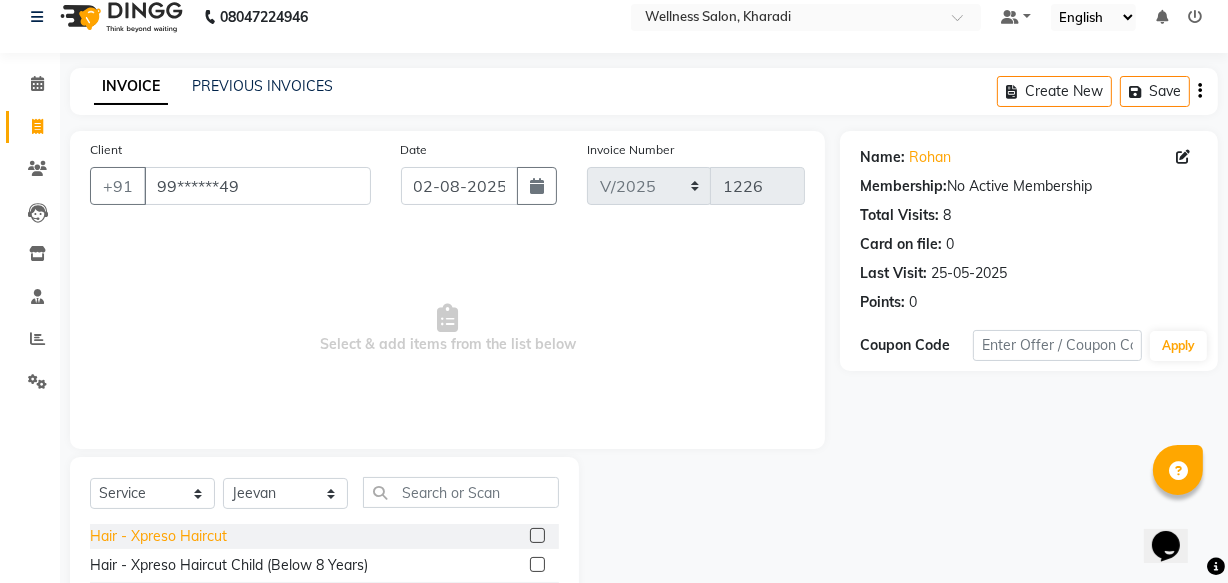 click on "Hair - Xpreso Haircut" 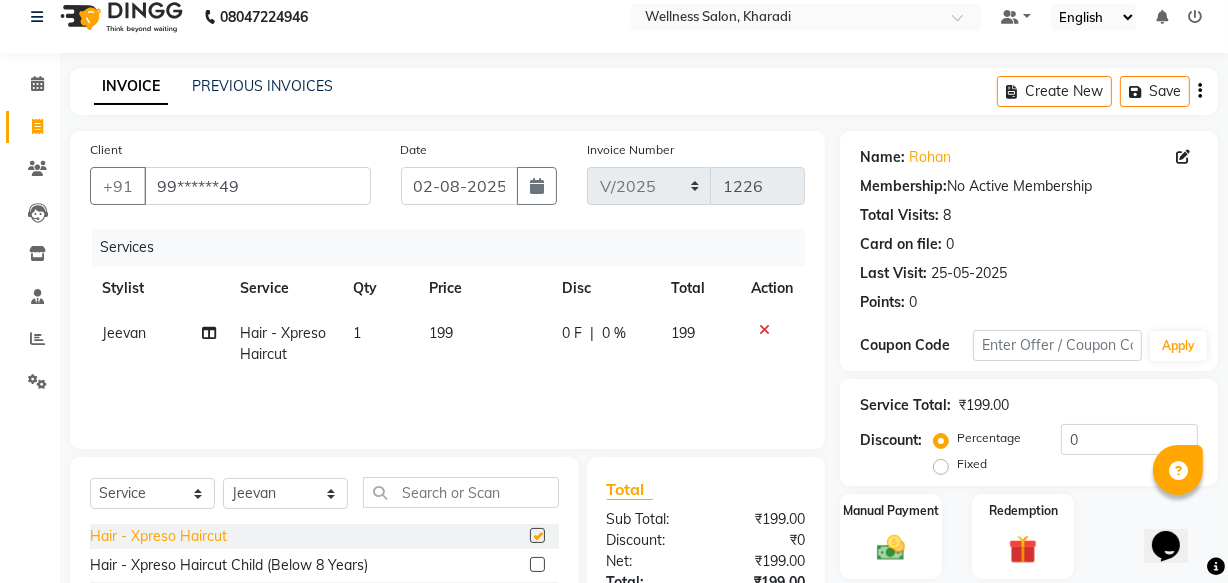 checkbox on "false" 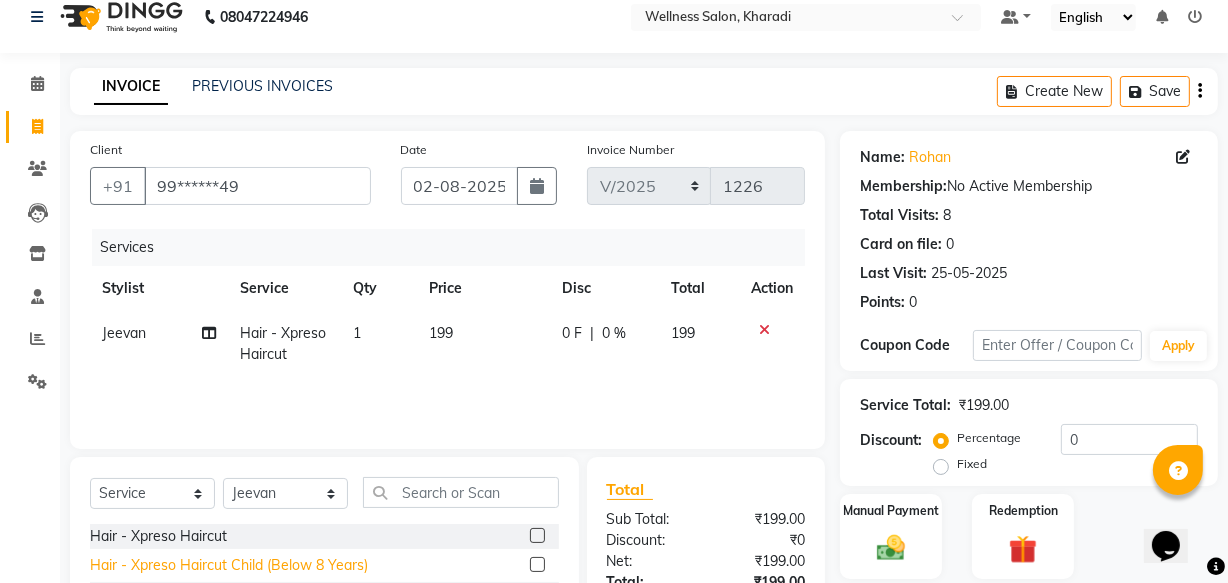 click on "Hair - Xpreso Haircut Child (Below 8 Years)" 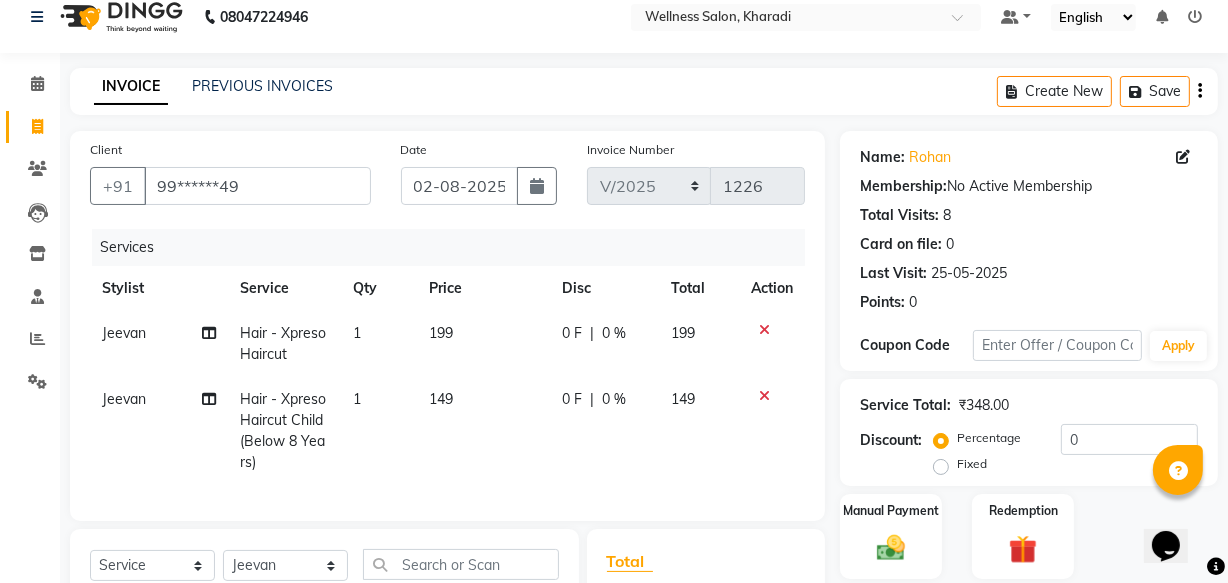 checkbox on "false" 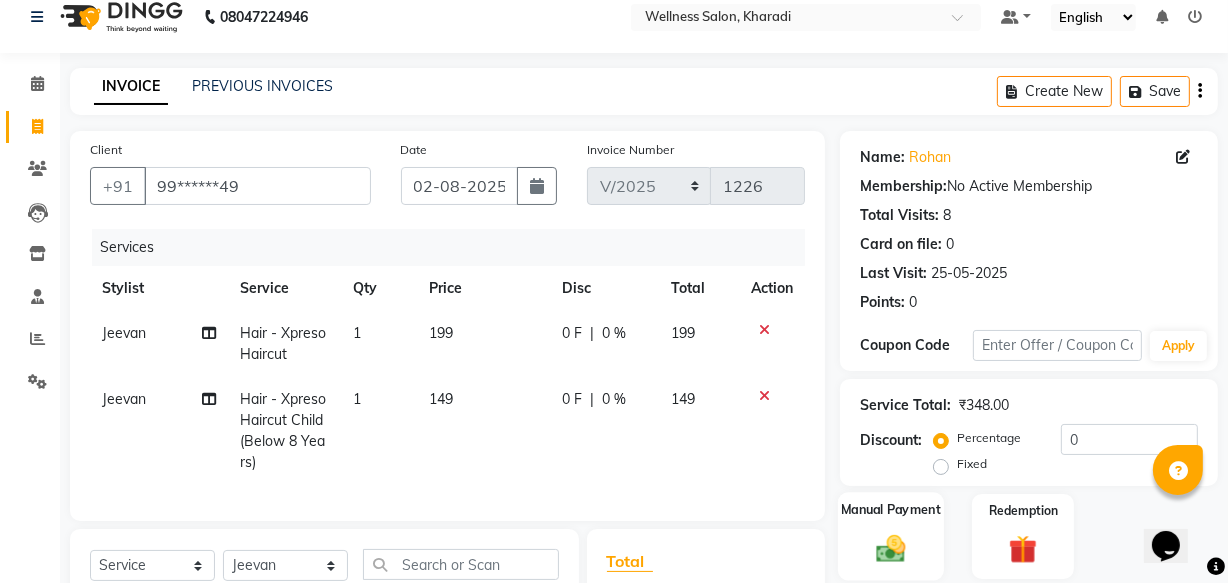 click 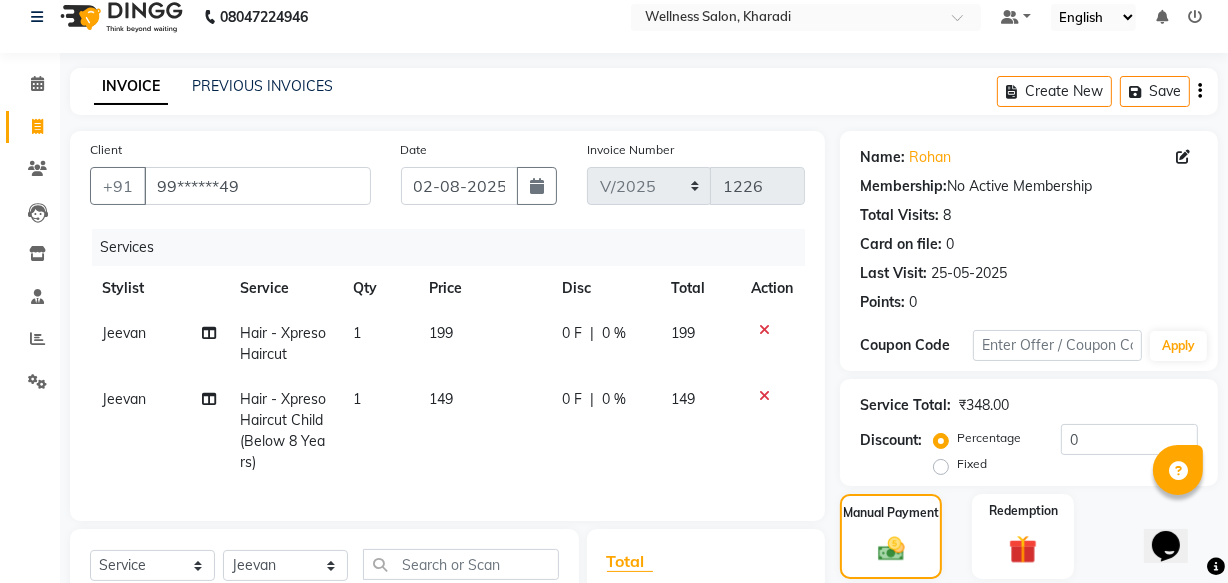 scroll, scrollTop: 304, scrollLeft: 0, axis: vertical 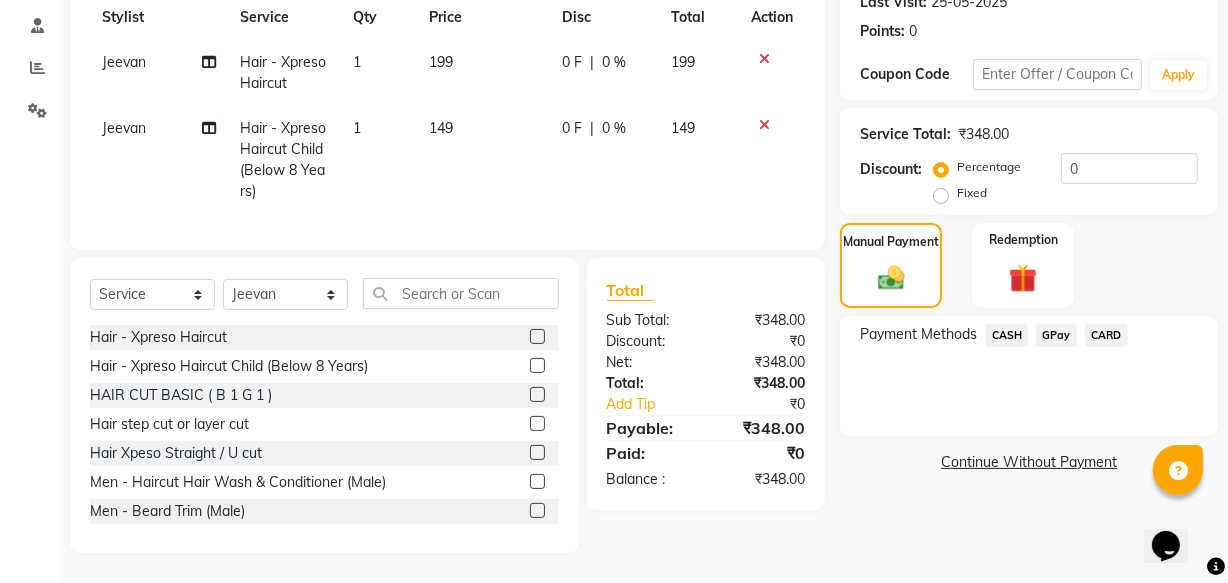 click on "GPay" 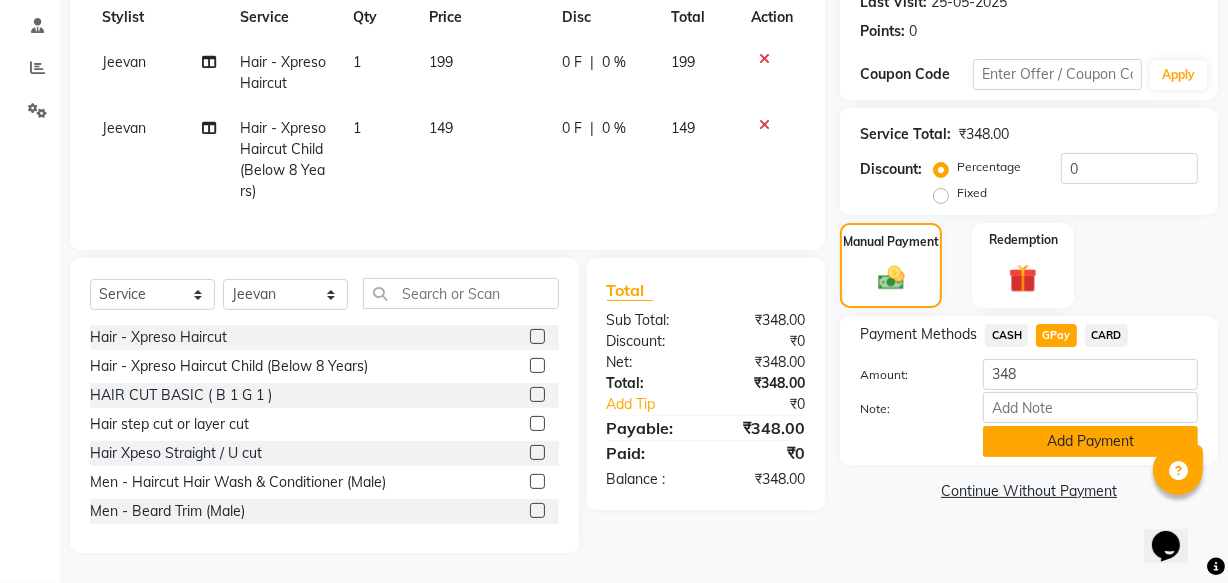 click on "Add Payment" 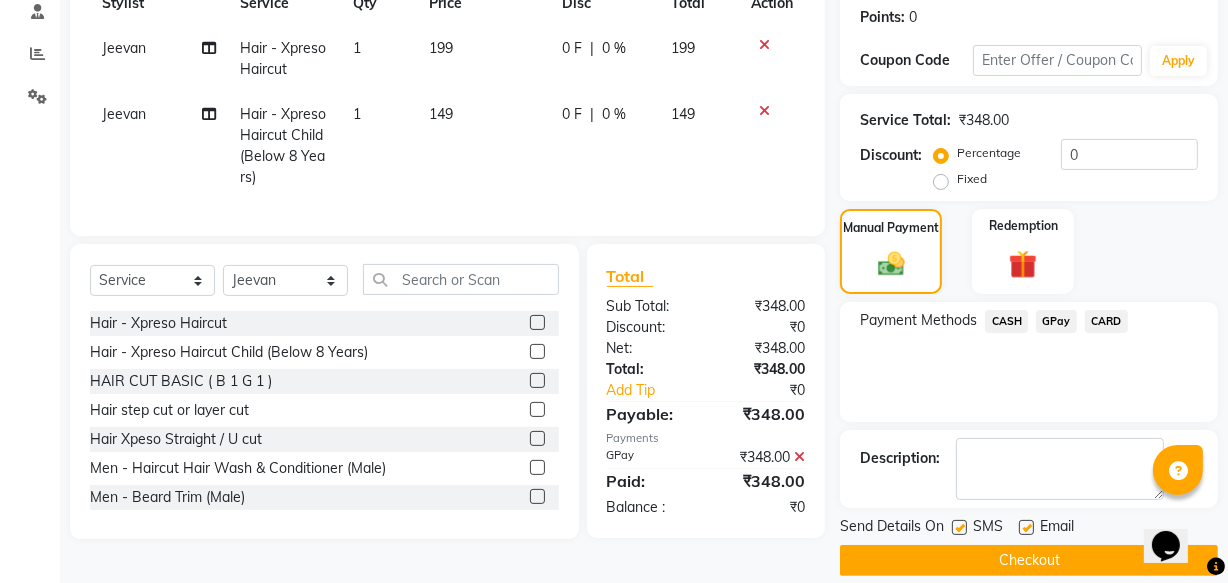 drag, startPoint x: 1054, startPoint y: 556, endPoint x: 1020, endPoint y: 545, distance: 35.735138 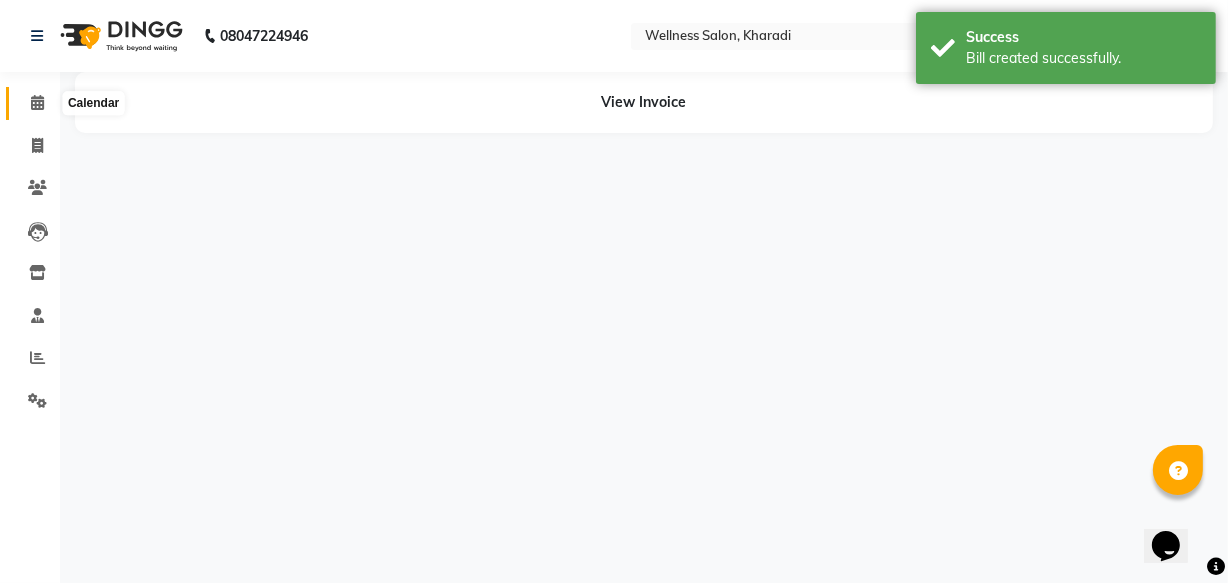 scroll, scrollTop: 0, scrollLeft: 0, axis: both 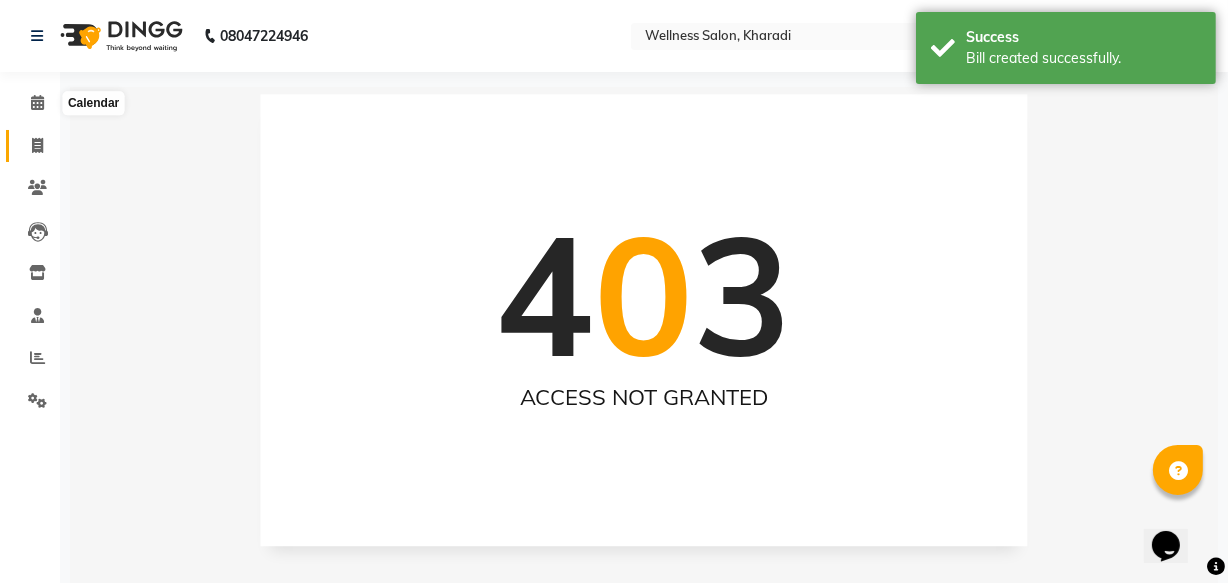 click 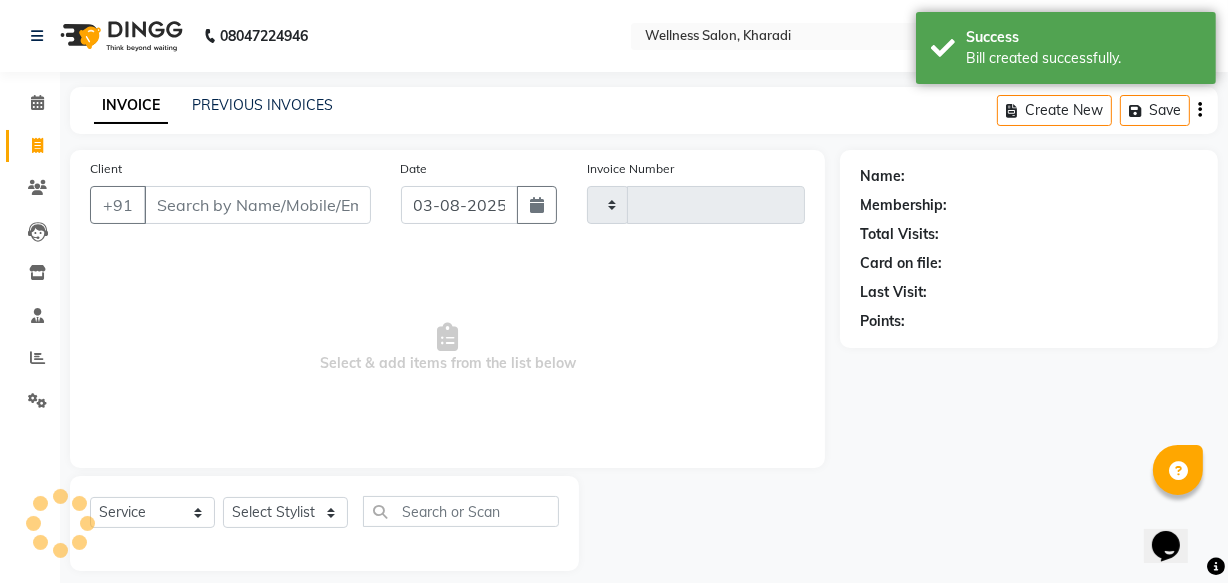 scroll, scrollTop: 19, scrollLeft: 0, axis: vertical 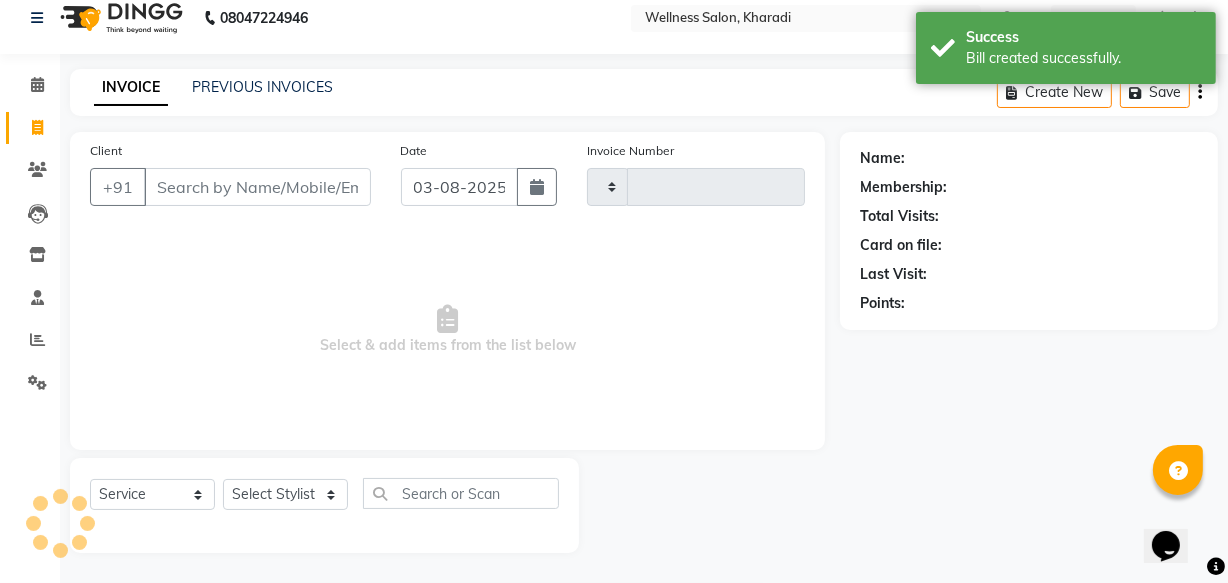 type on "1227" 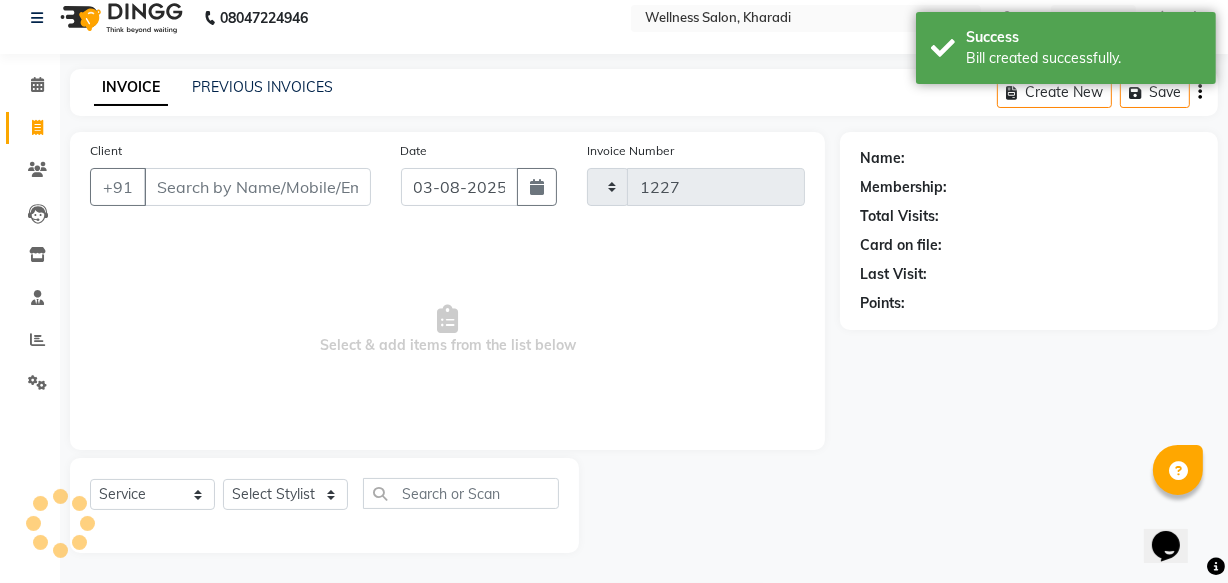 select on "4872" 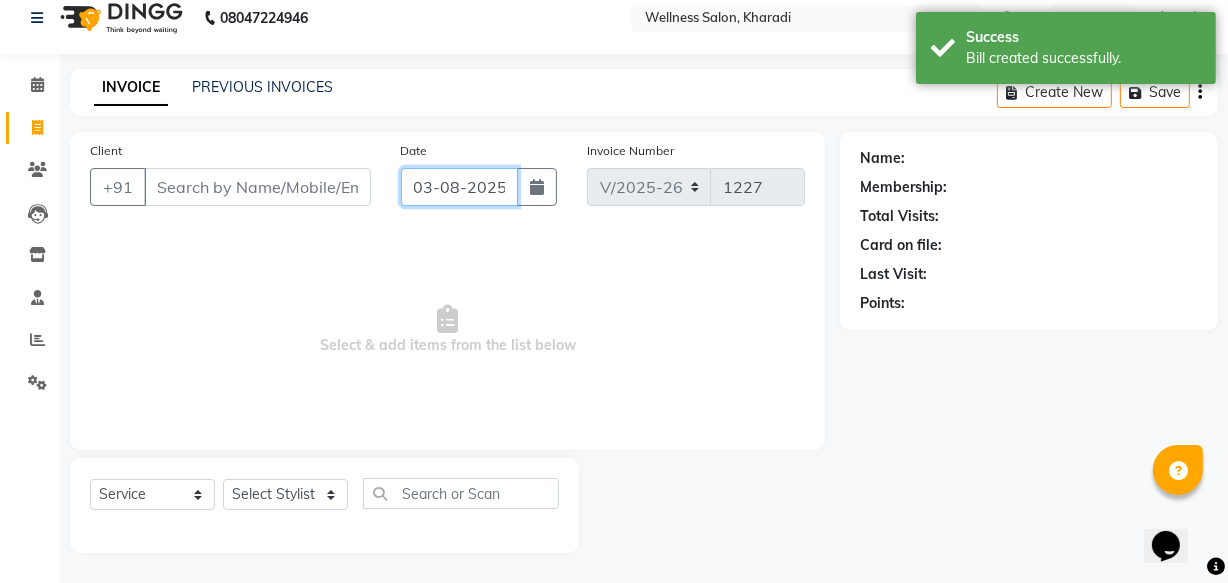 click on "03-08-2025" 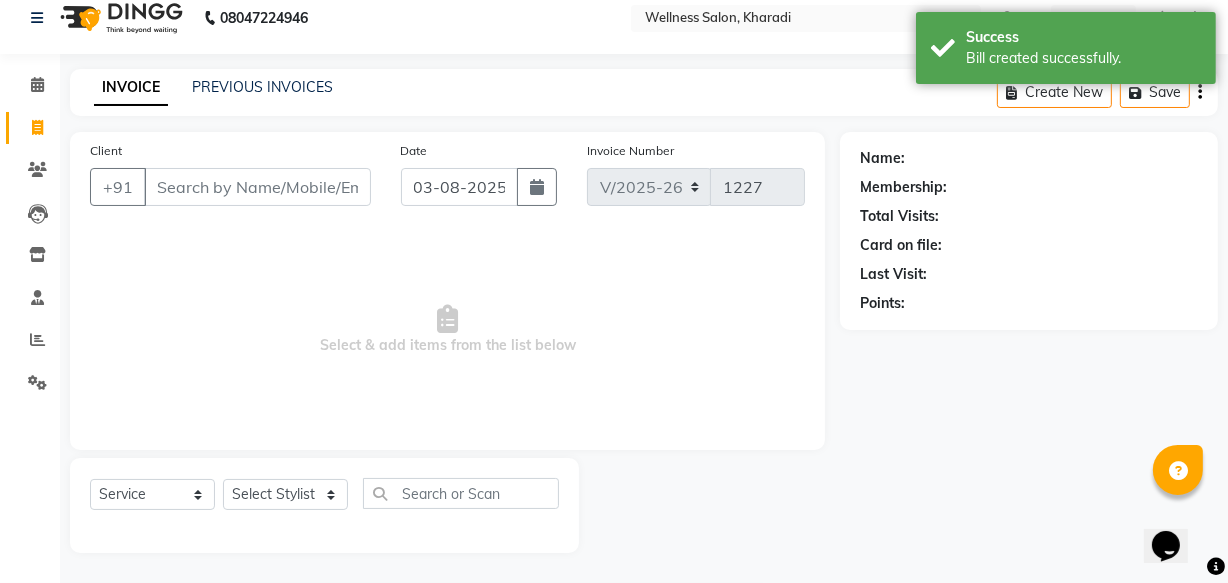 select on "8" 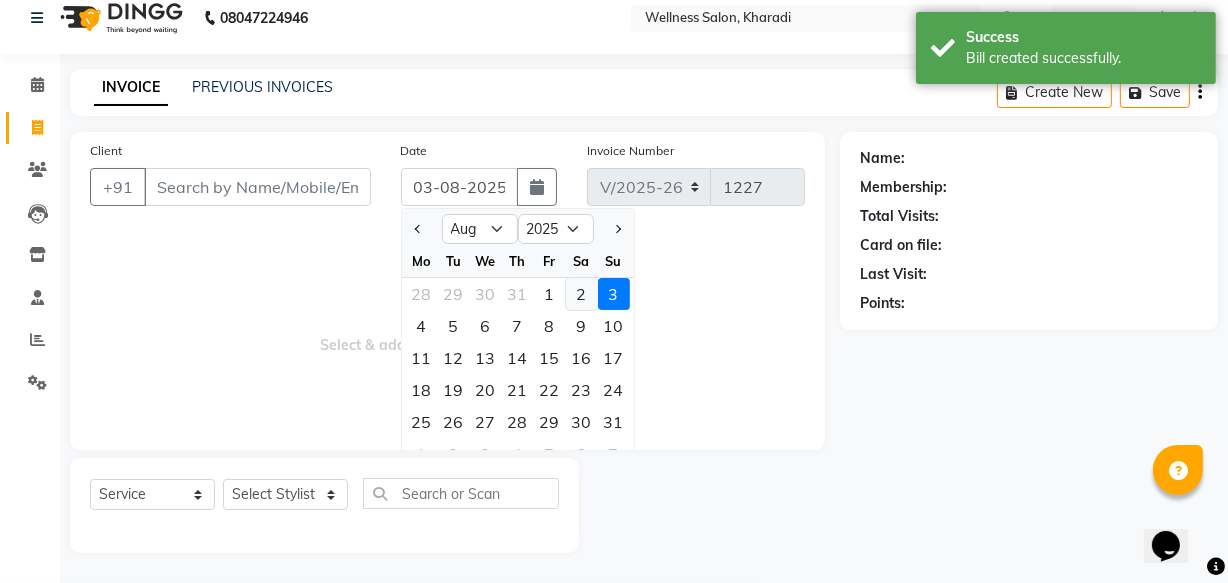 click on "2" 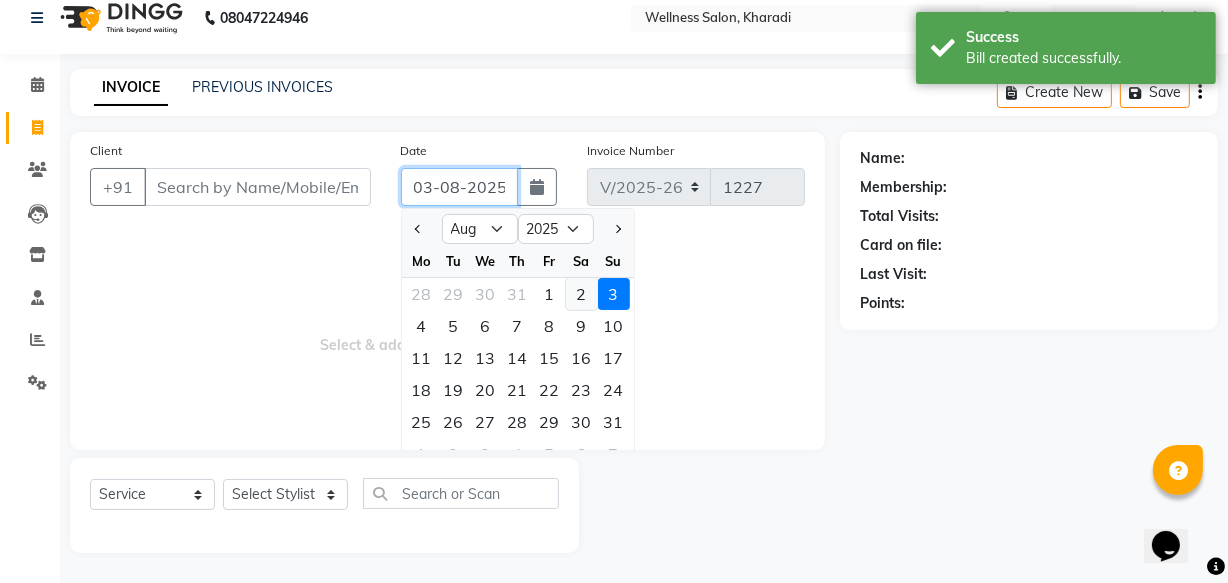 type on "02-08-2025" 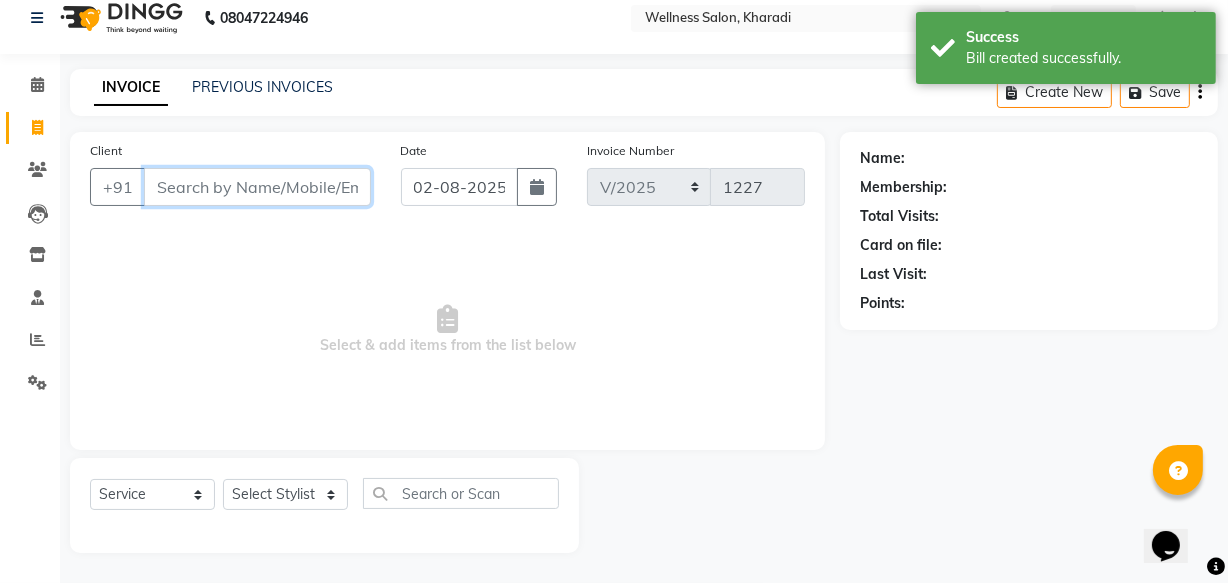 click on "Client" at bounding box center [257, 187] 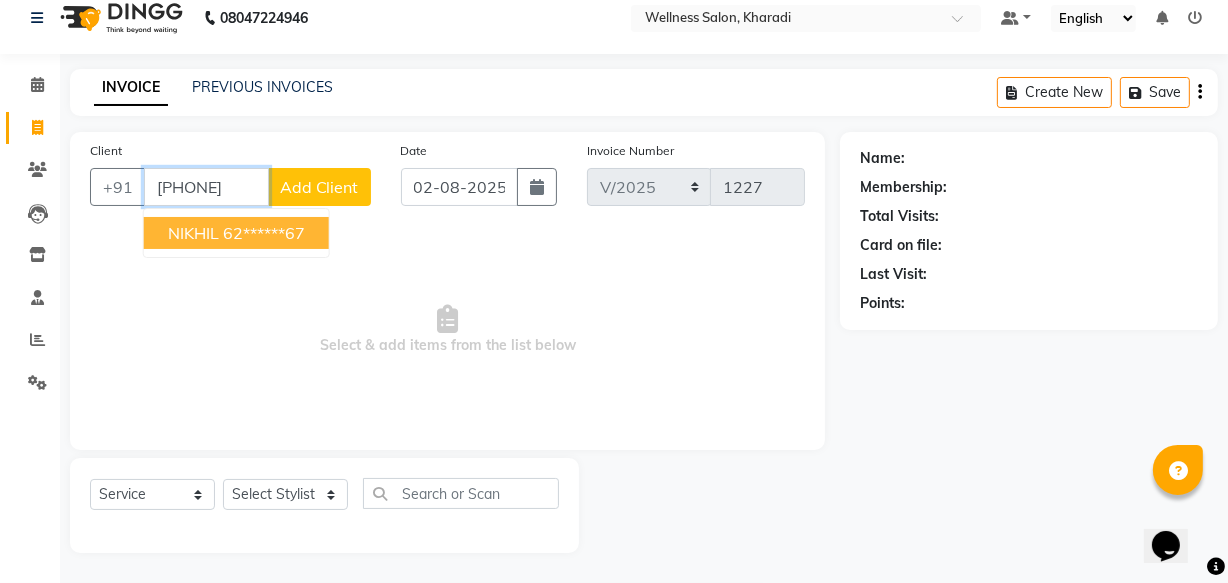 click on "62******67" at bounding box center (264, 233) 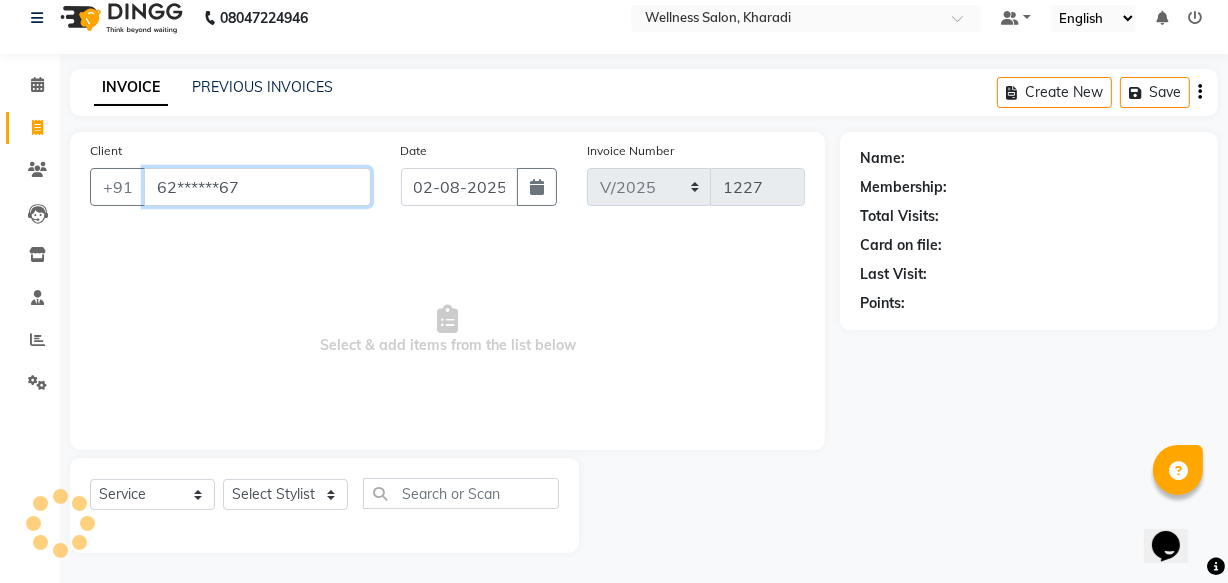 type on "62******67" 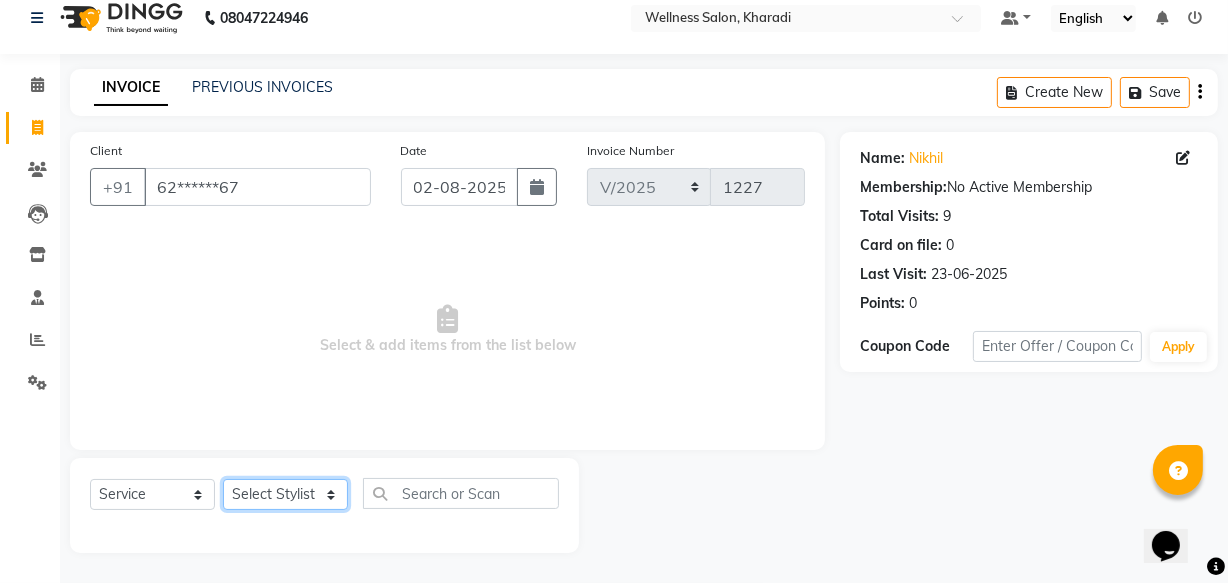 click on "Select Stylist Academy [FIRST] [LAST]  [FIRST] [LAST] [FIRST]" 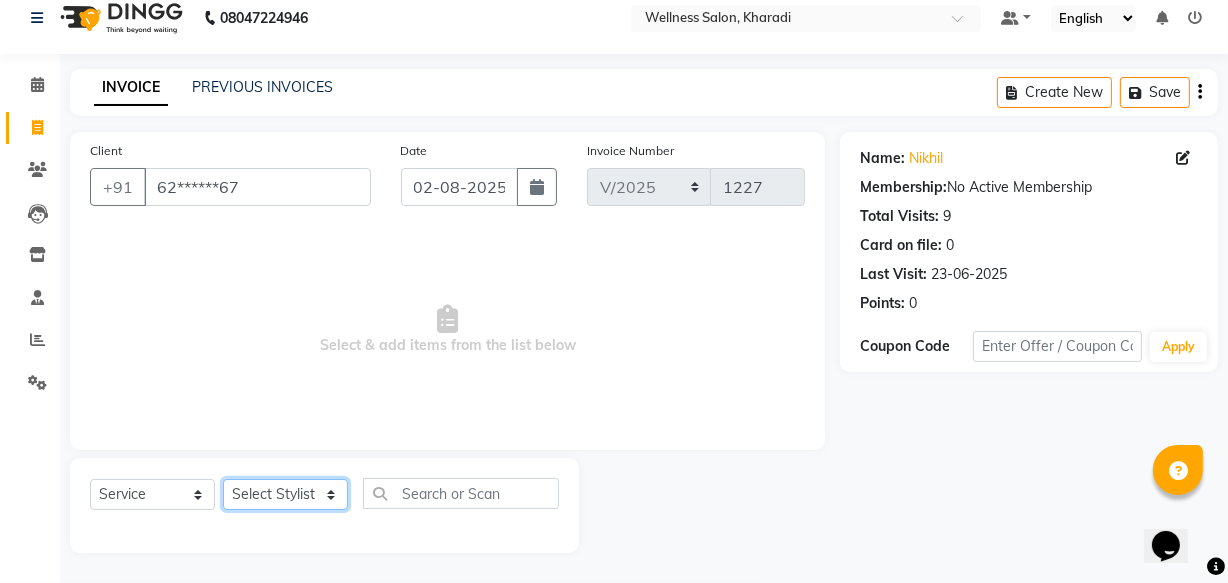 select on "61588" 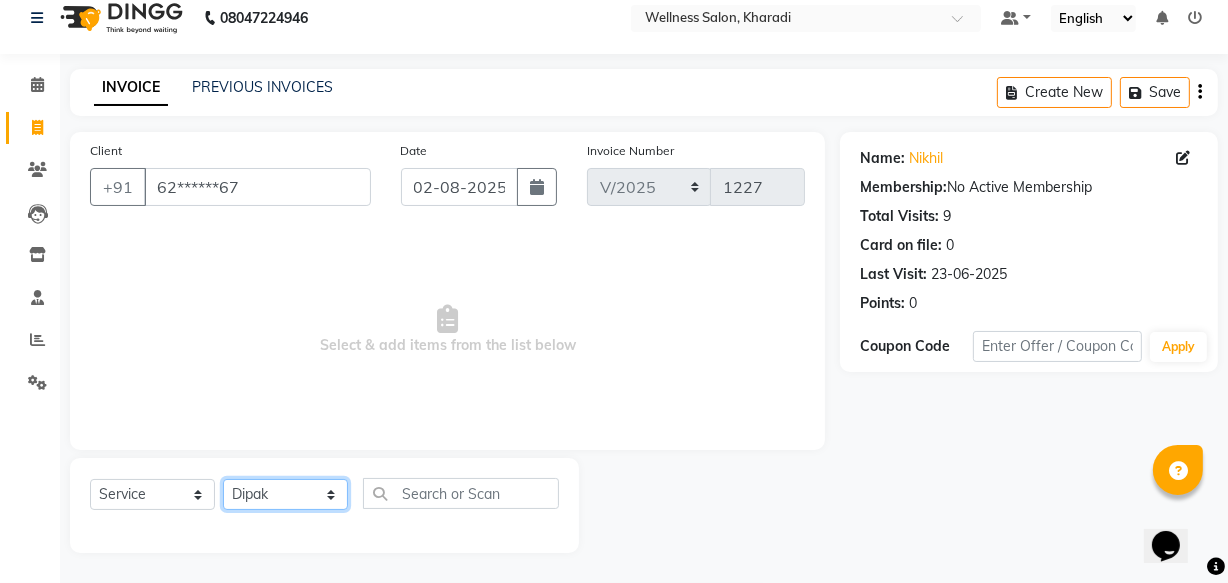 click on "Select Stylist Academy [FIRST] [LAST]  [FIRST] [LAST] [FIRST]" 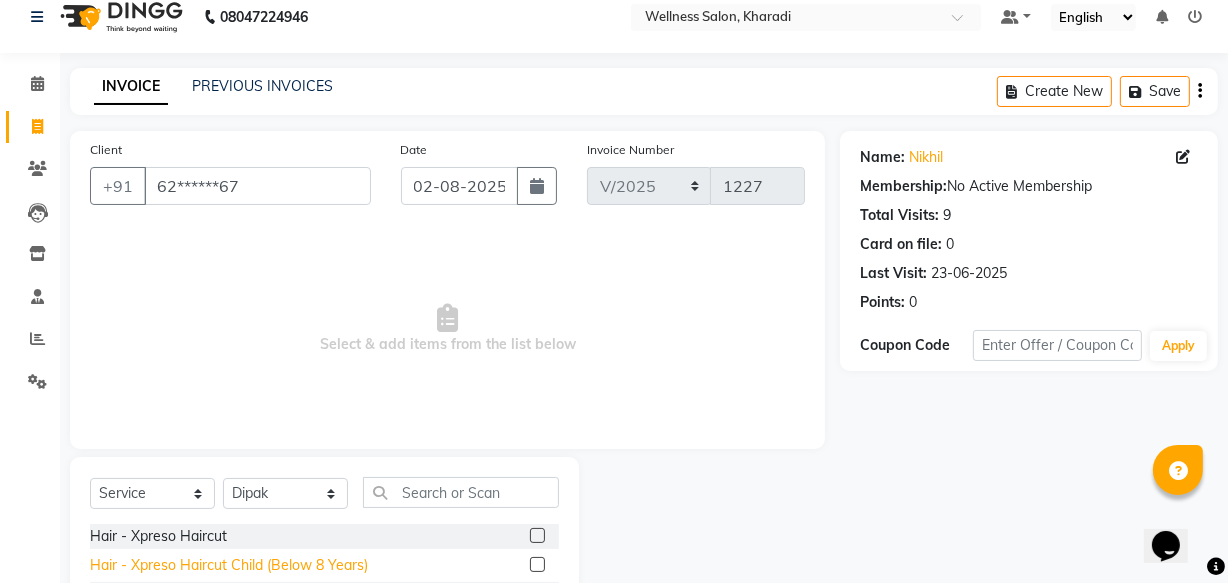 click on "Hair - Xpreso Haircut Child (Below 8 Years)" 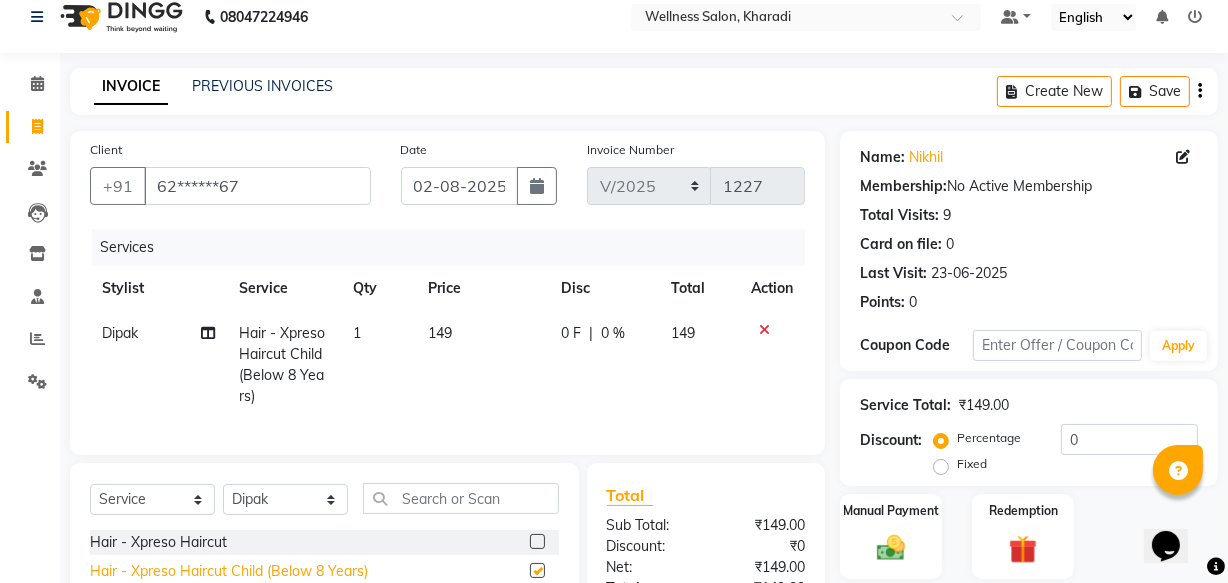 checkbox on "false" 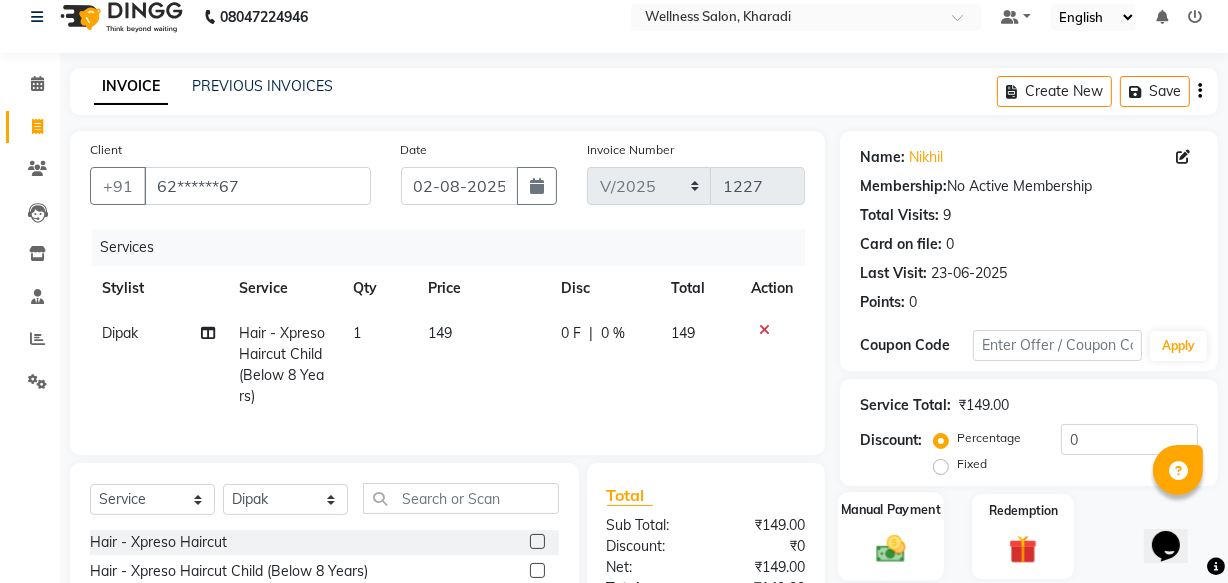 click 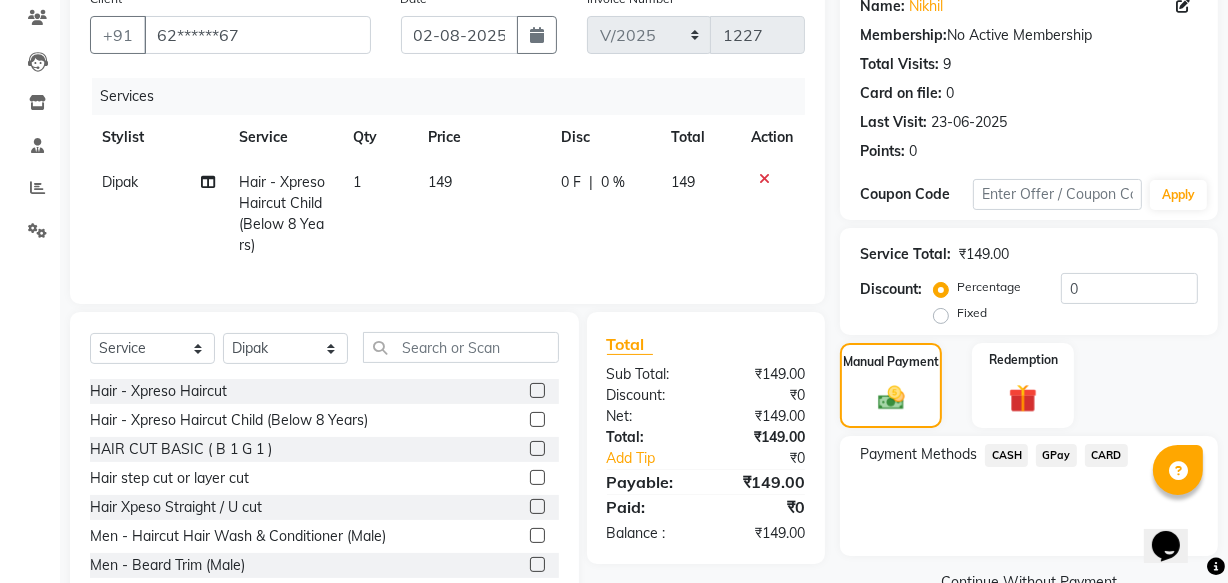 scroll, scrollTop: 238, scrollLeft: 0, axis: vertical 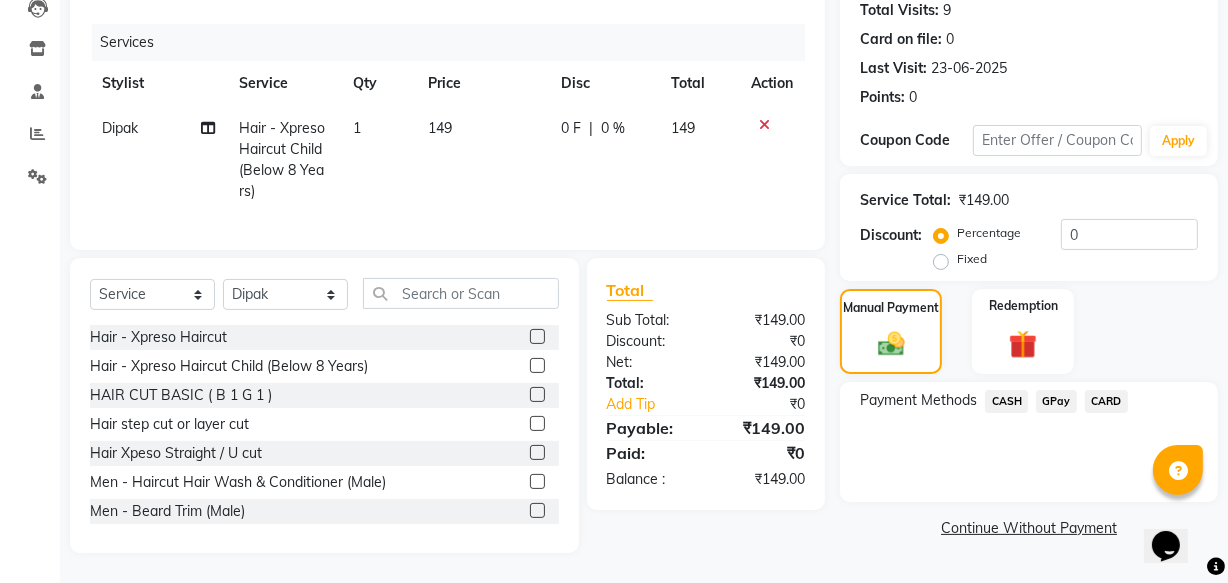 click on "GPay" 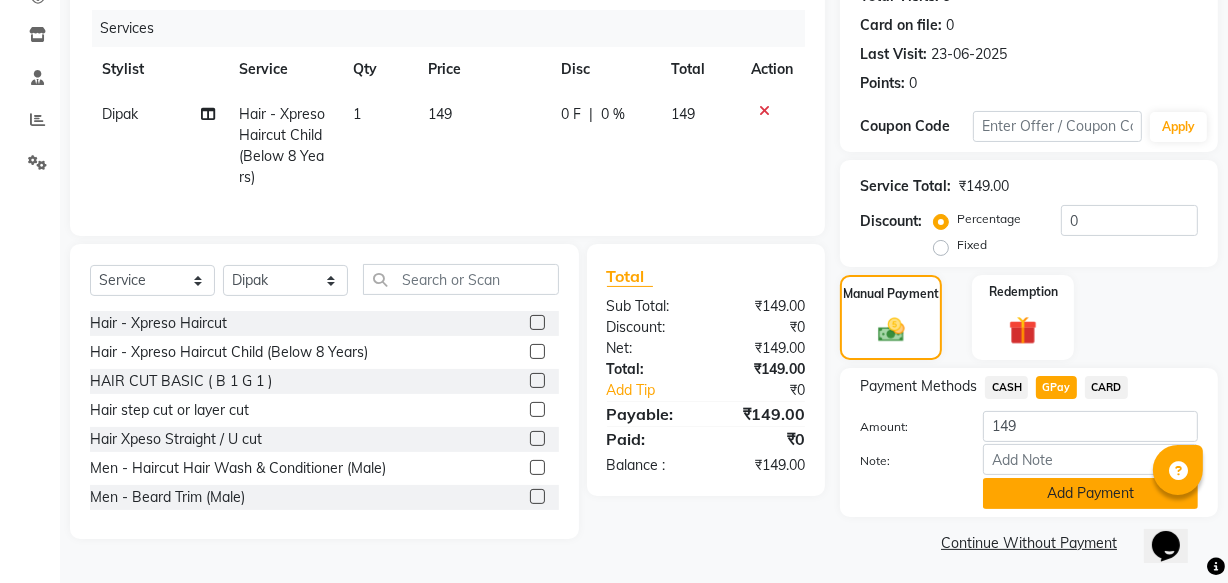 click on "Add Payment" 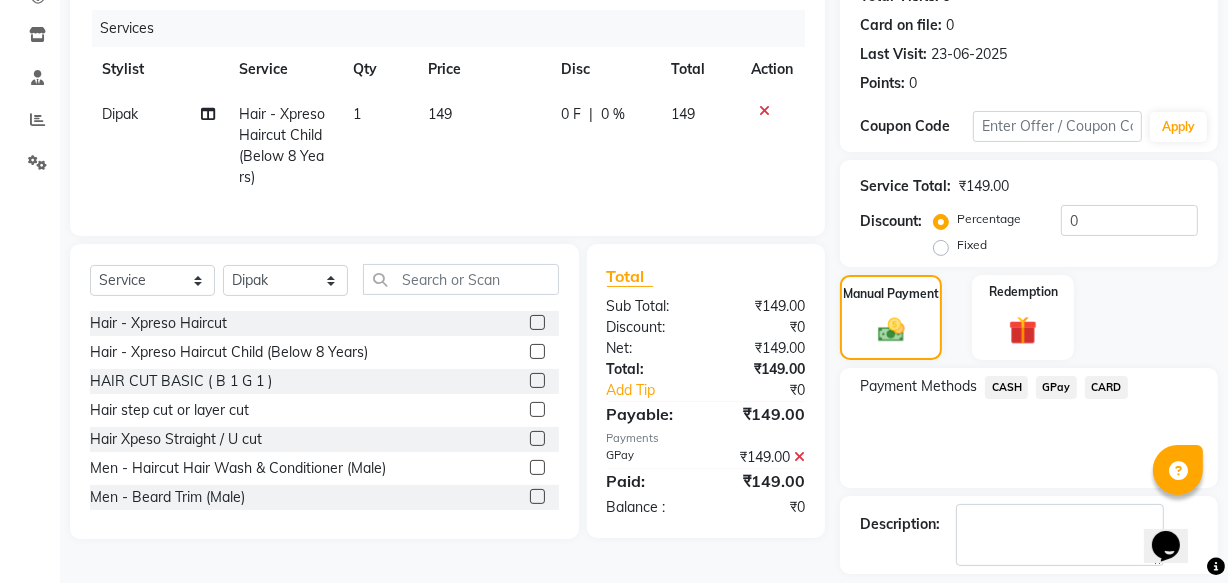 scroll, scrollTop: 326, scrollLeft: 0, axis: vertical 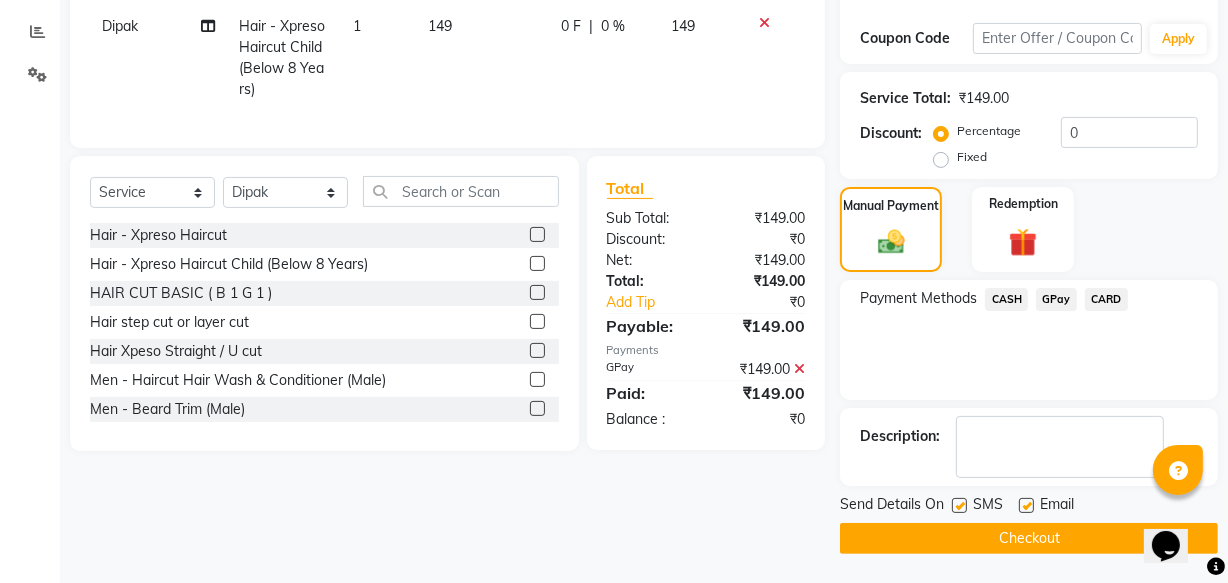 click on "Checkout" 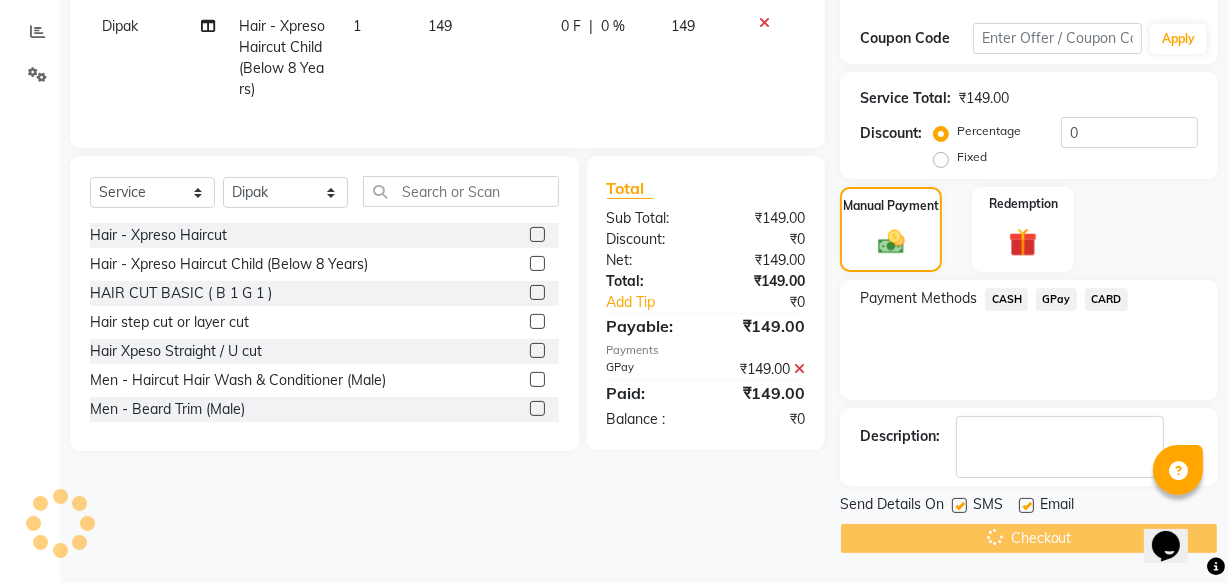 scroll, scrollTop: 0, scrollLeft: 0, axis: both 